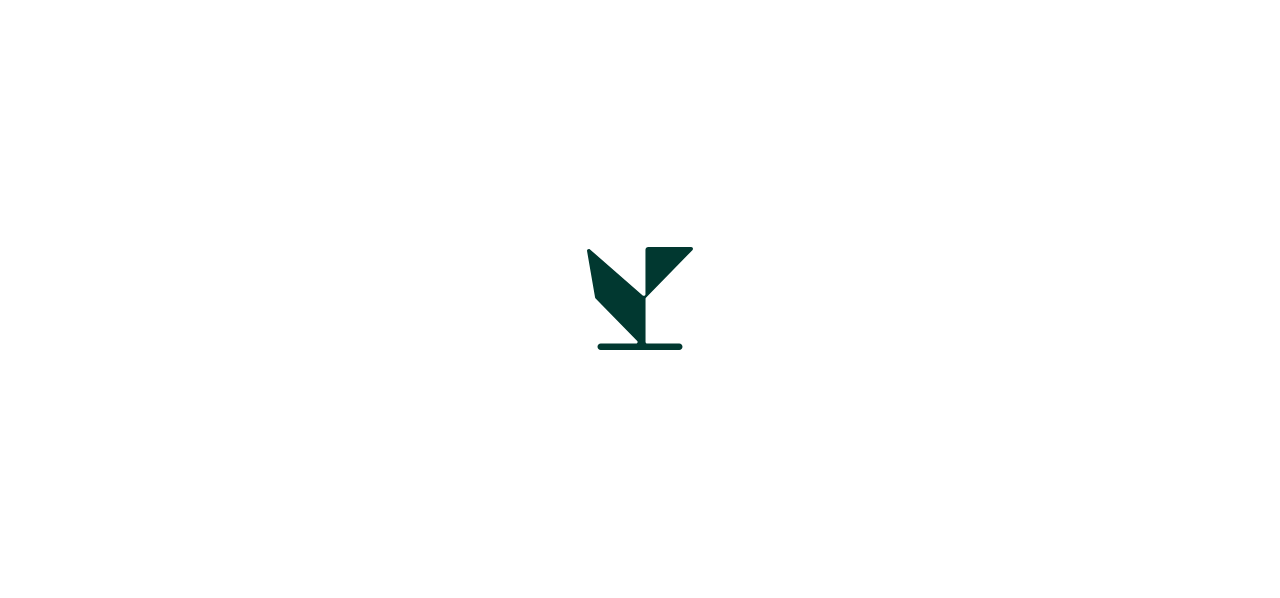 scroll, scrollTop: 0, scrollLeft: 0, axis: both 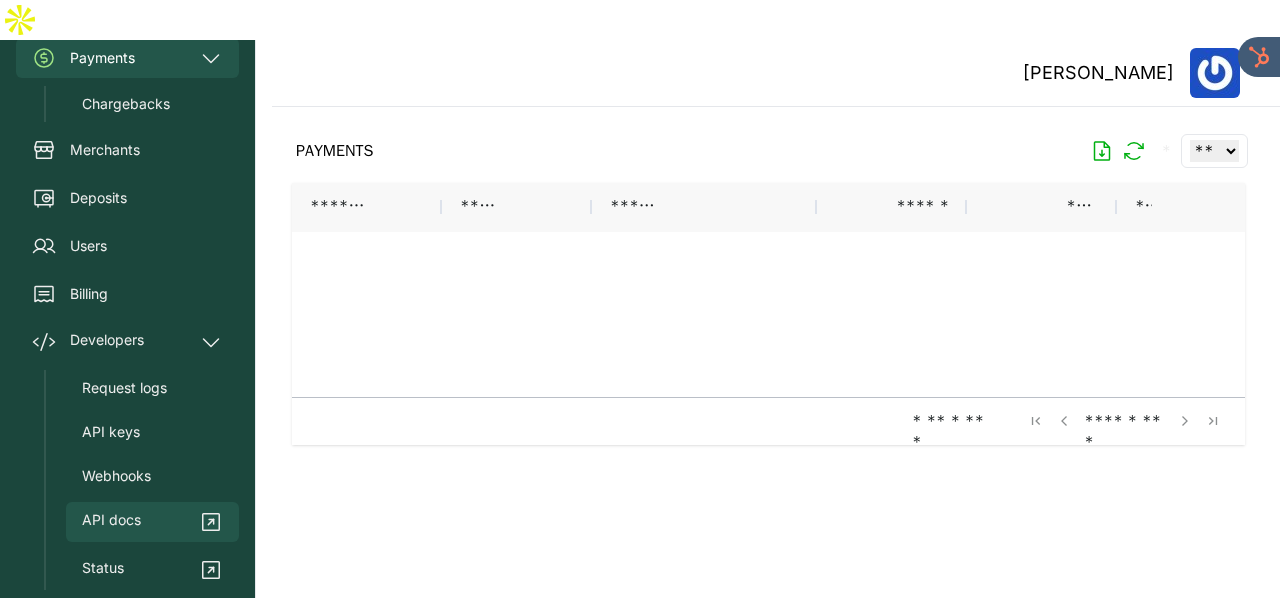 click on "API docs" at bounding box center [111, 522] 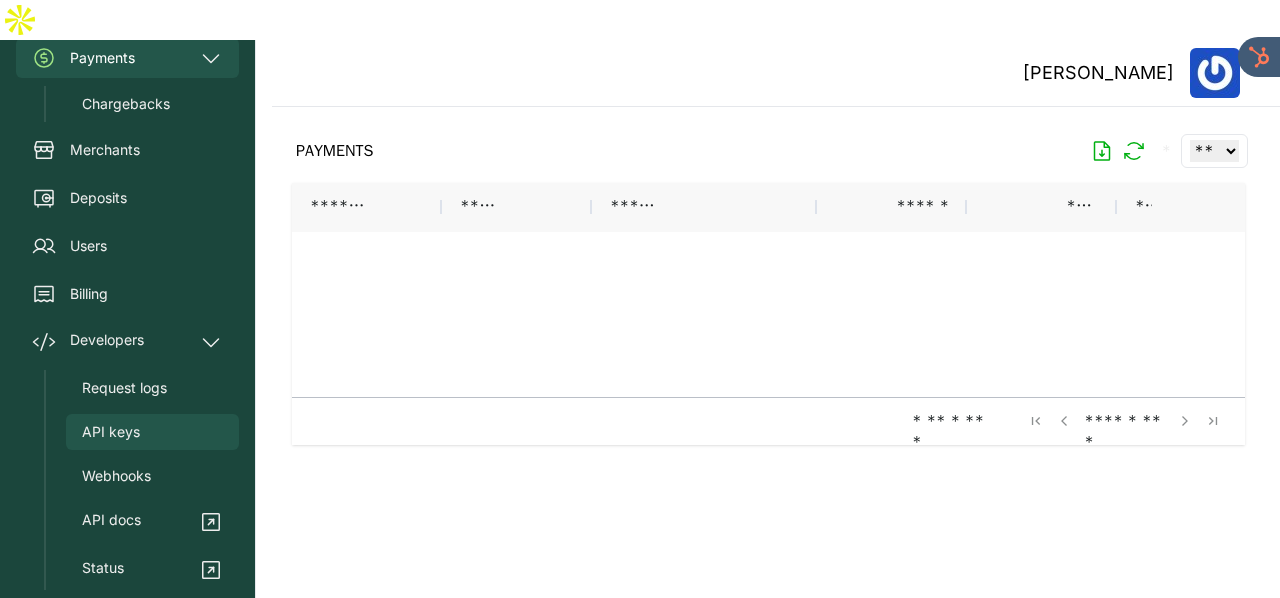click on "API keys" at bounding box center [111, 432] 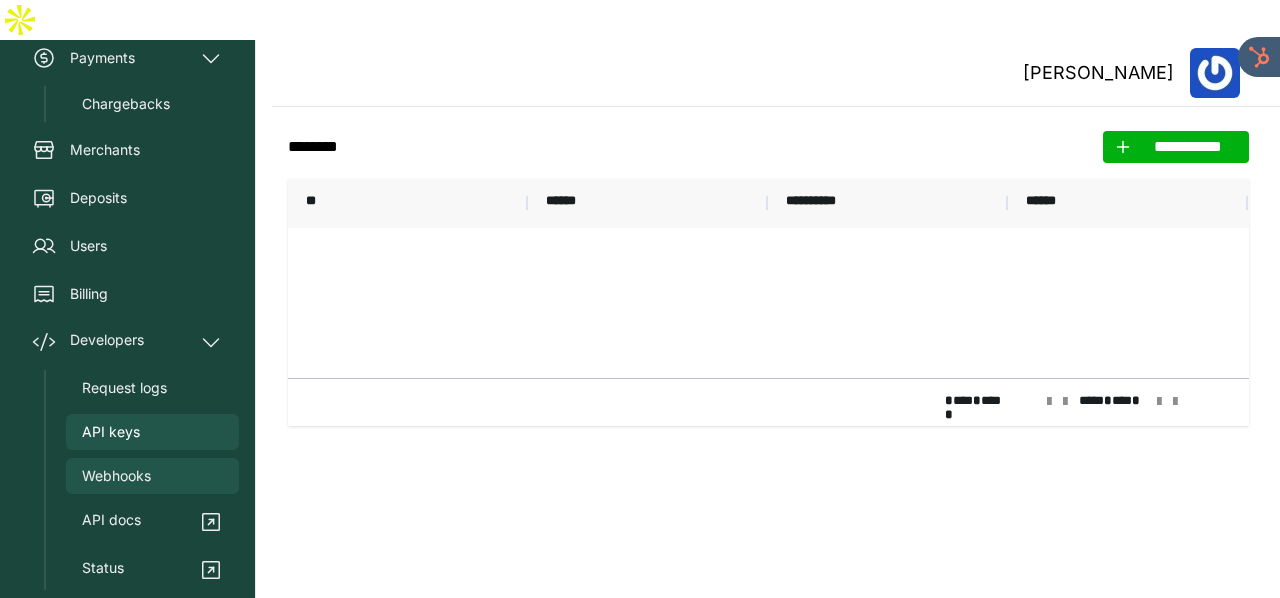 click on "Webhooks" at bounding box center (116, 476) 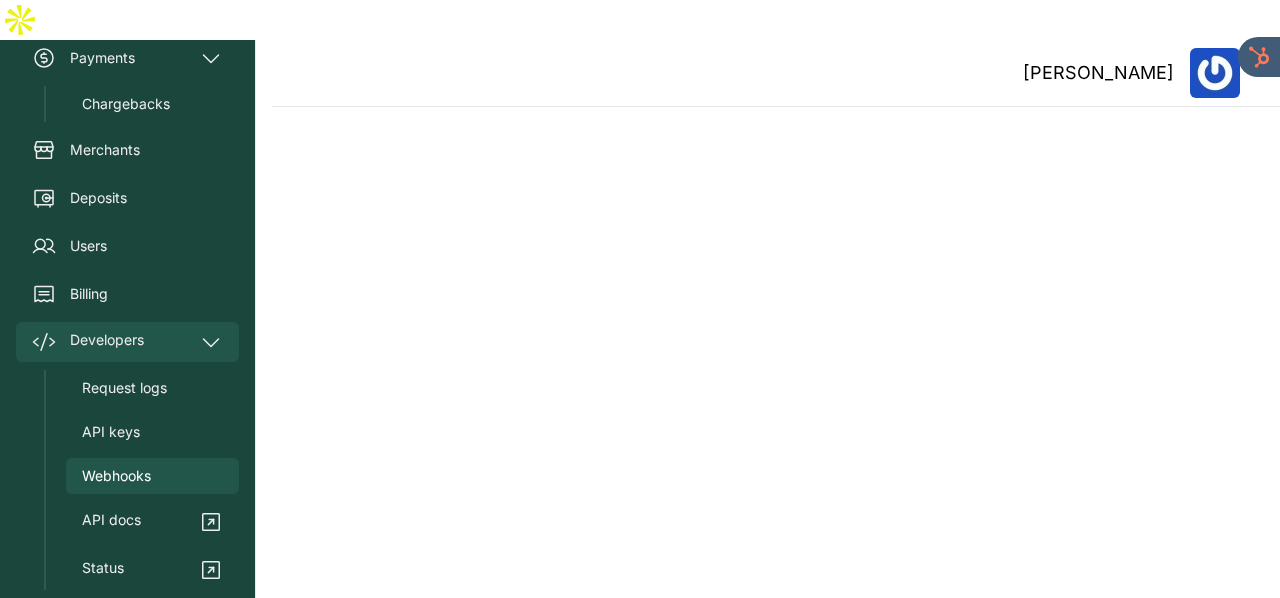 click 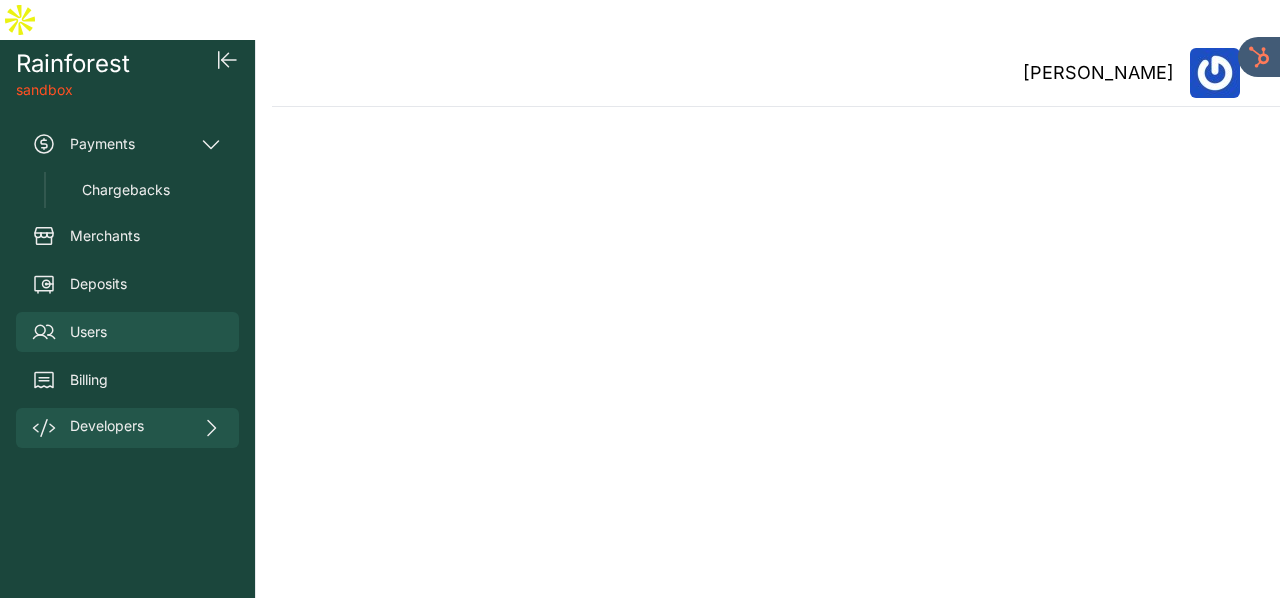 scroll, scrollTop: 0, scrollLeft: 0, axis: both 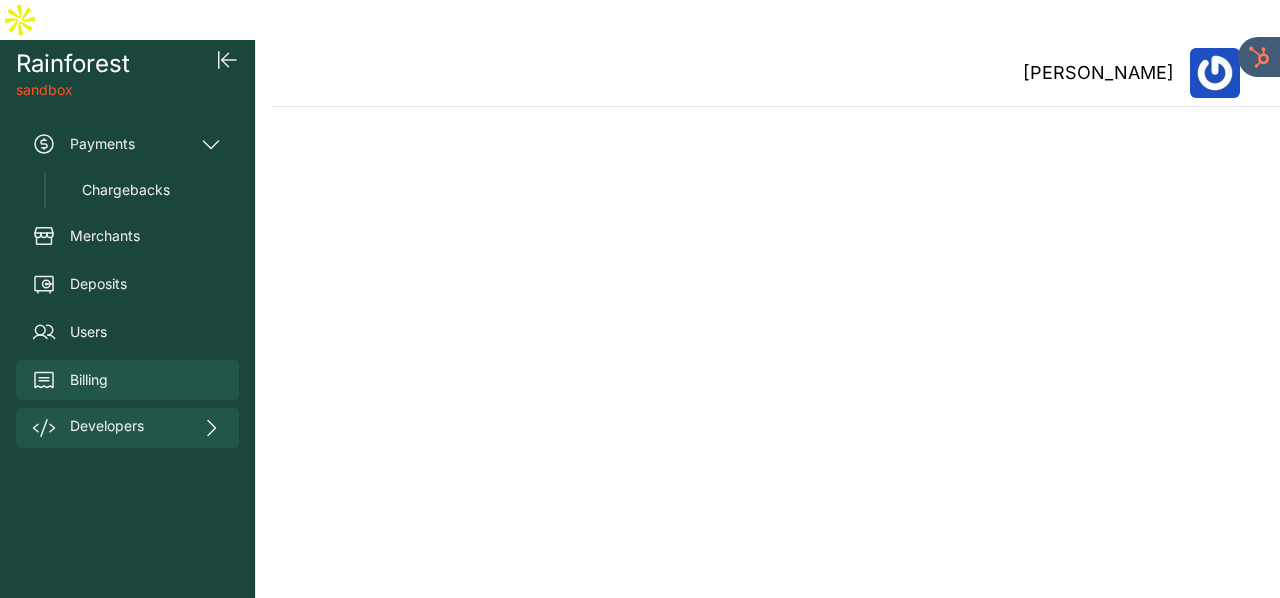 click on "Billing" at bounding box center [89, 380] 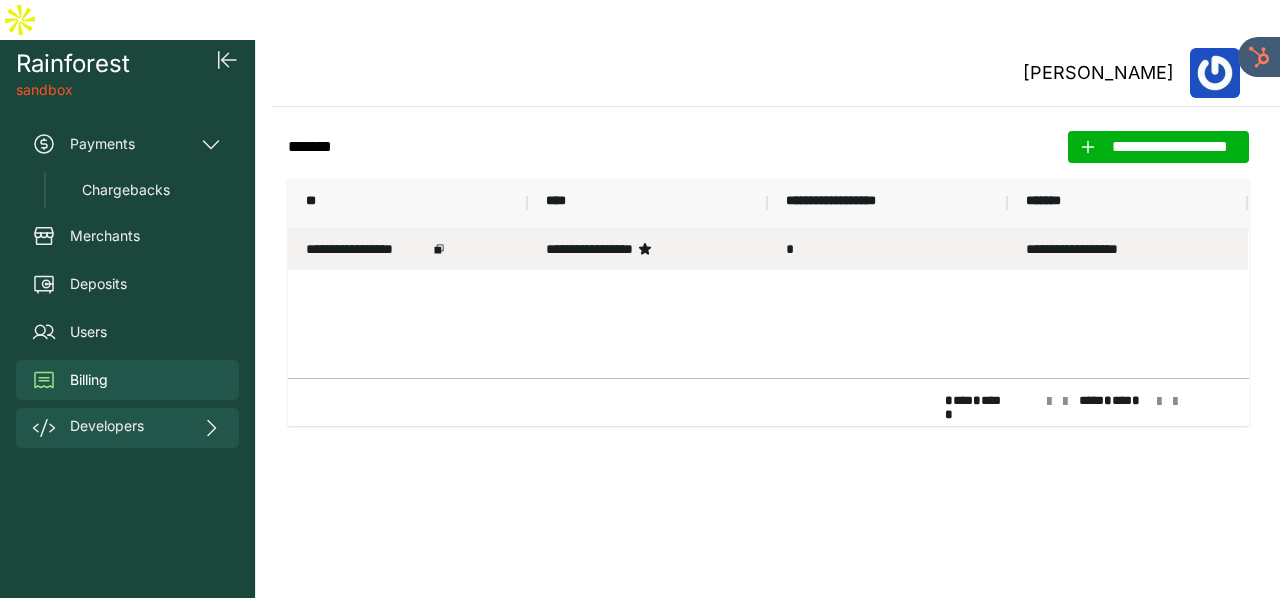 click on "**********" at bounding box center [367, 249] 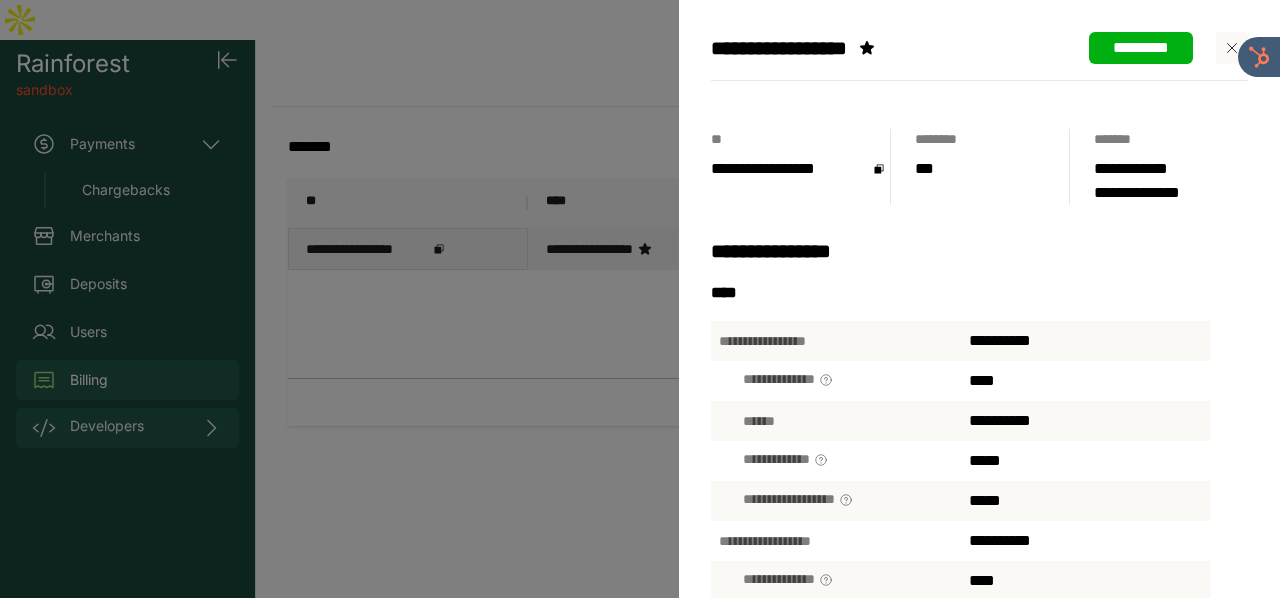 scroll, scrollTop: 200, scrollLeft: 0, axis: vertical 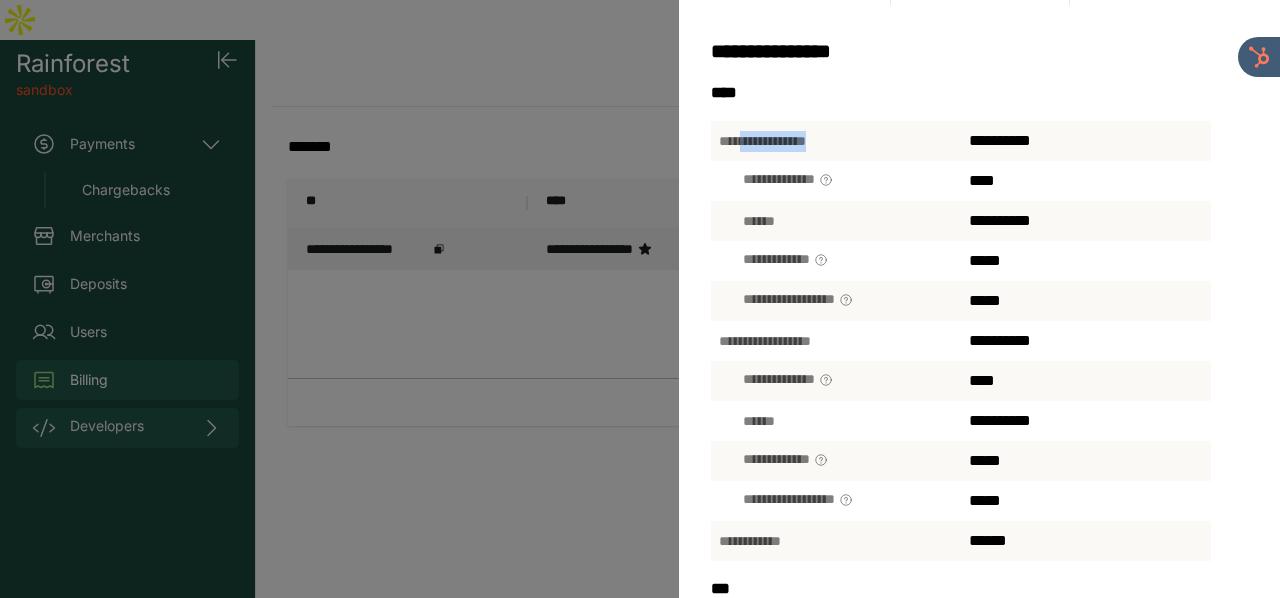 drag, startPoint x: 750, startPoint y: 135, endPoint x: 862, endPoint y: 137, distance: 112.01785 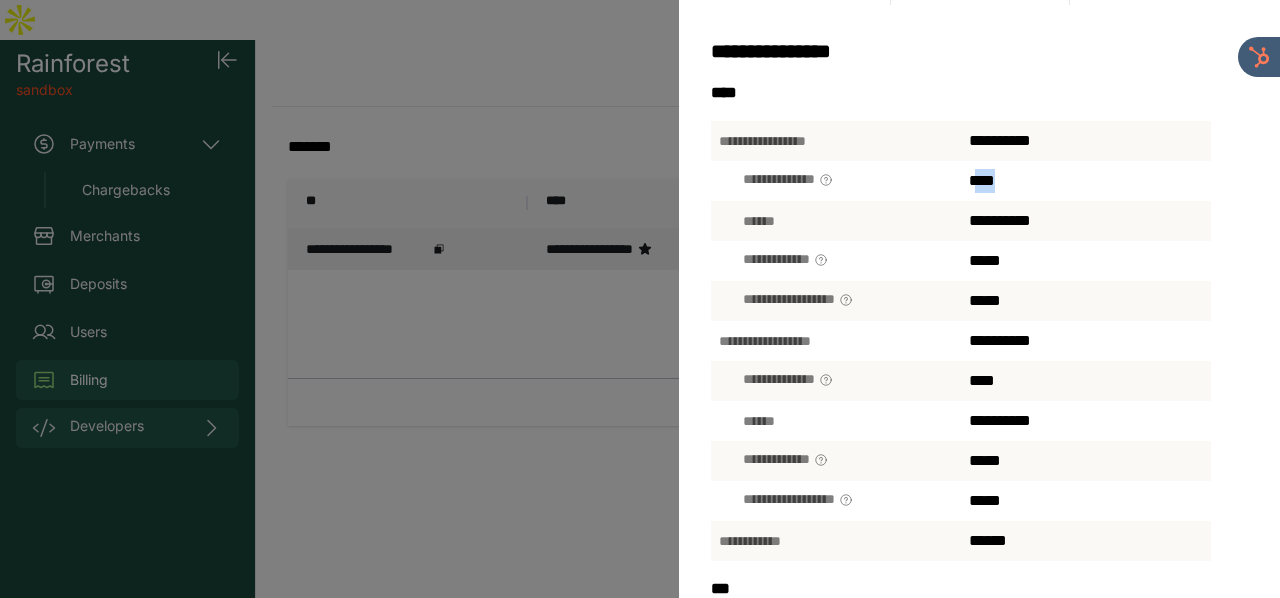 drag, startPoint x: 1007, startPoint y: 177, endPoint x: 974, endPoint y: 187, distance: 34.48188 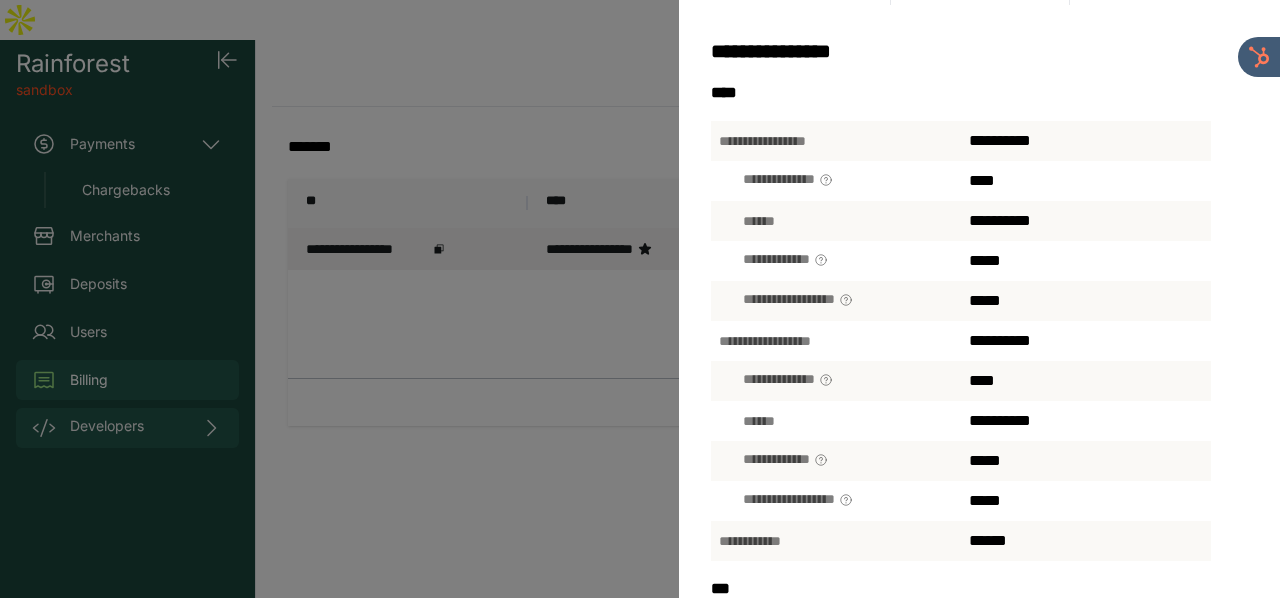 click on "****" at bounding box center [961, 93] 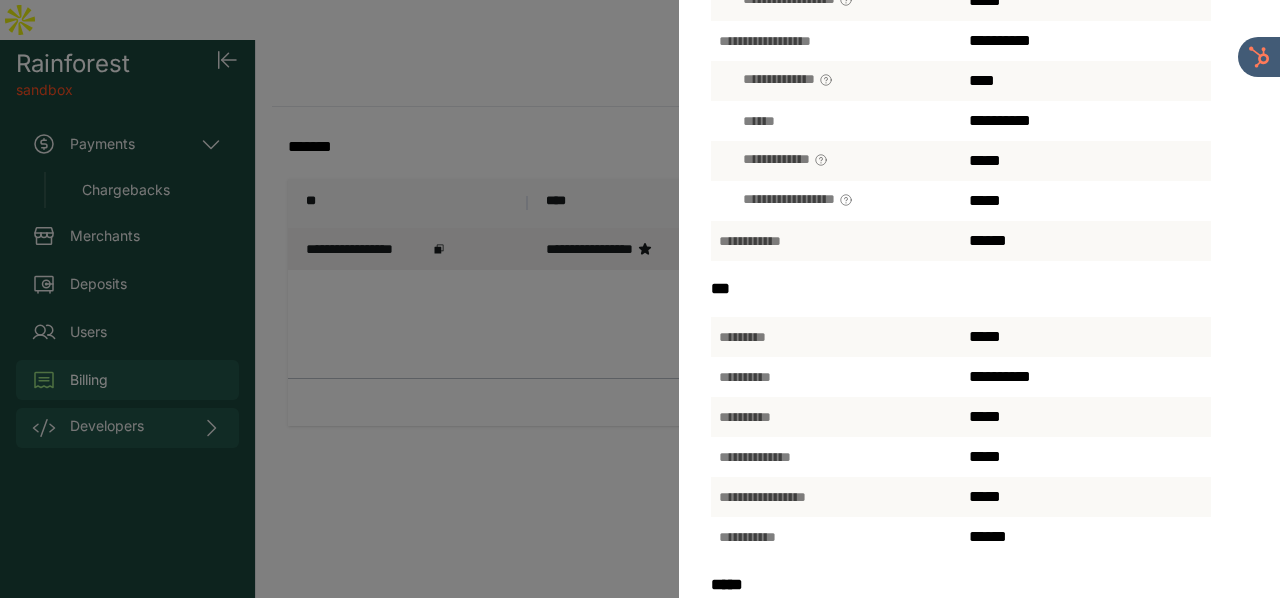 scroll, scrollTop: 700, scrollLeft: 0, axis: vertical 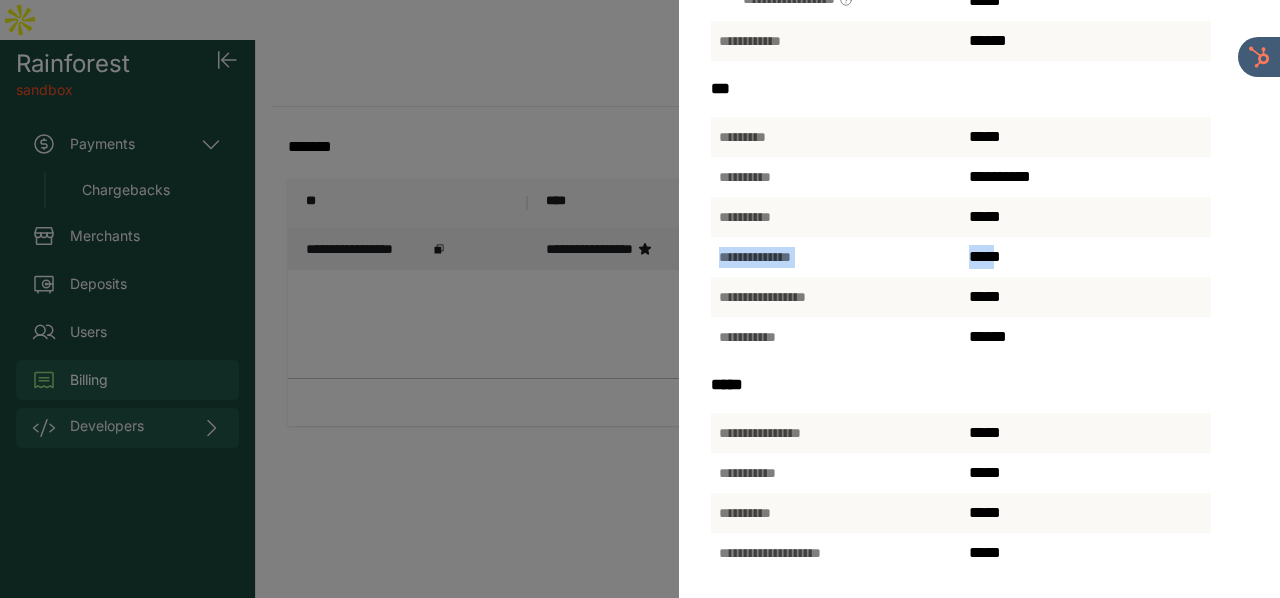 drag, startPoint x: 1004, startPoint y: 257, endPoint x: 710, endPoint y: 261, distance: 294.02722 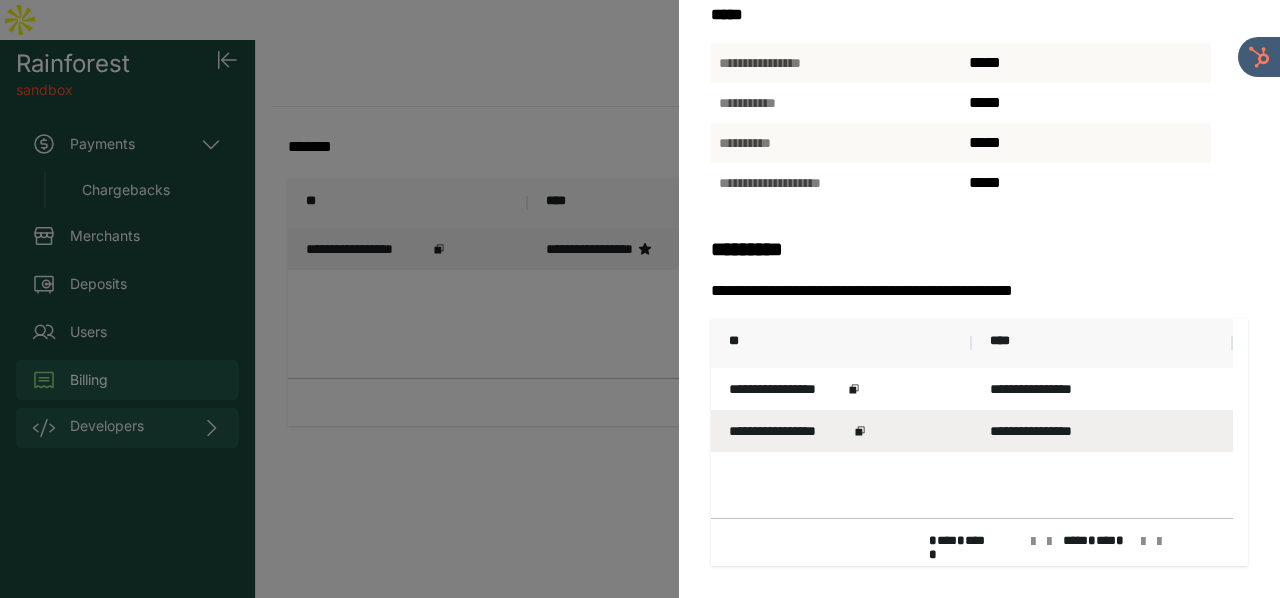scroll, scrollTop: 0, scrollLeft: 0, axis: both 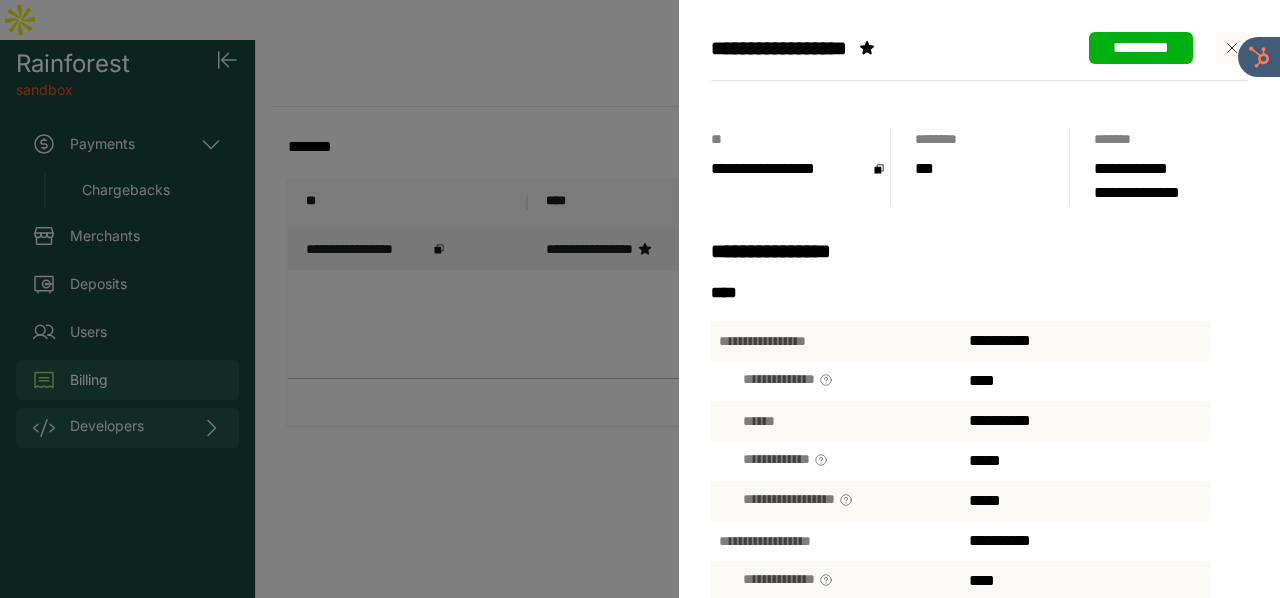 click 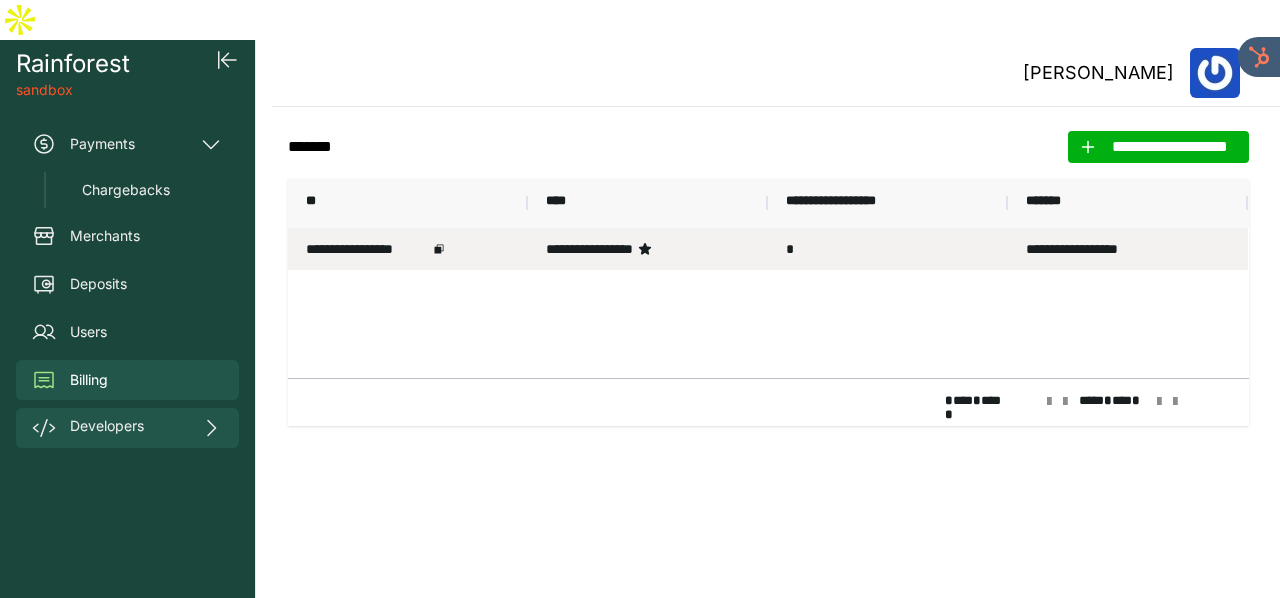 click on "[PERSON_NAME]" at bounding box center (776, 73) 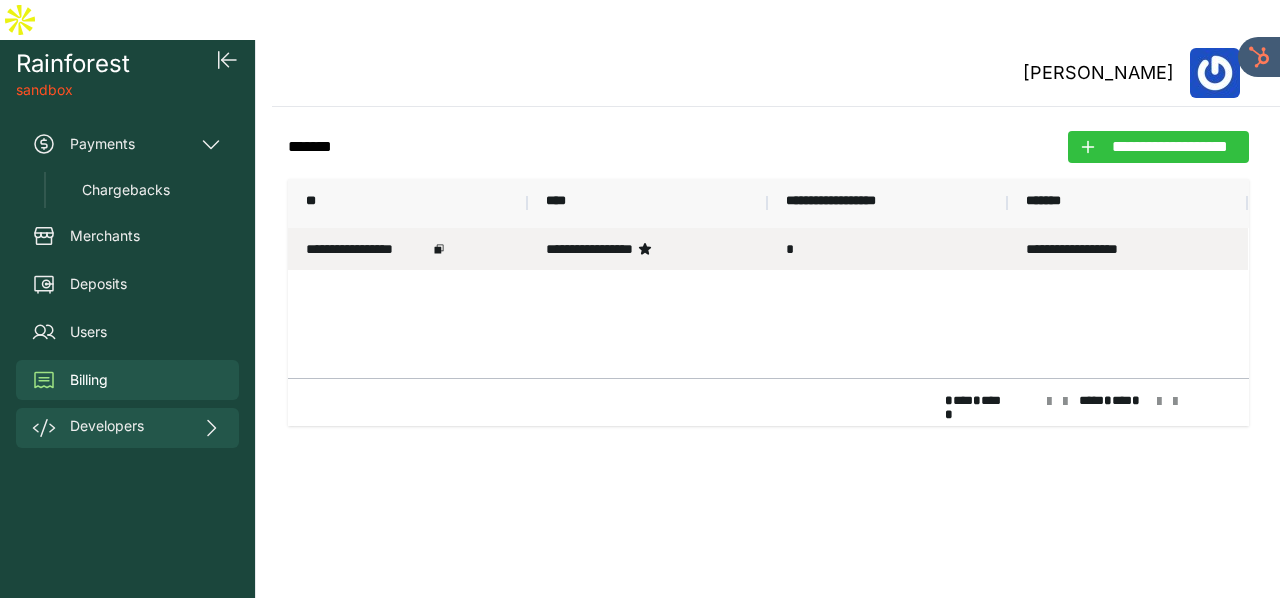 click on "**********" at bounding box center [1170, 147] 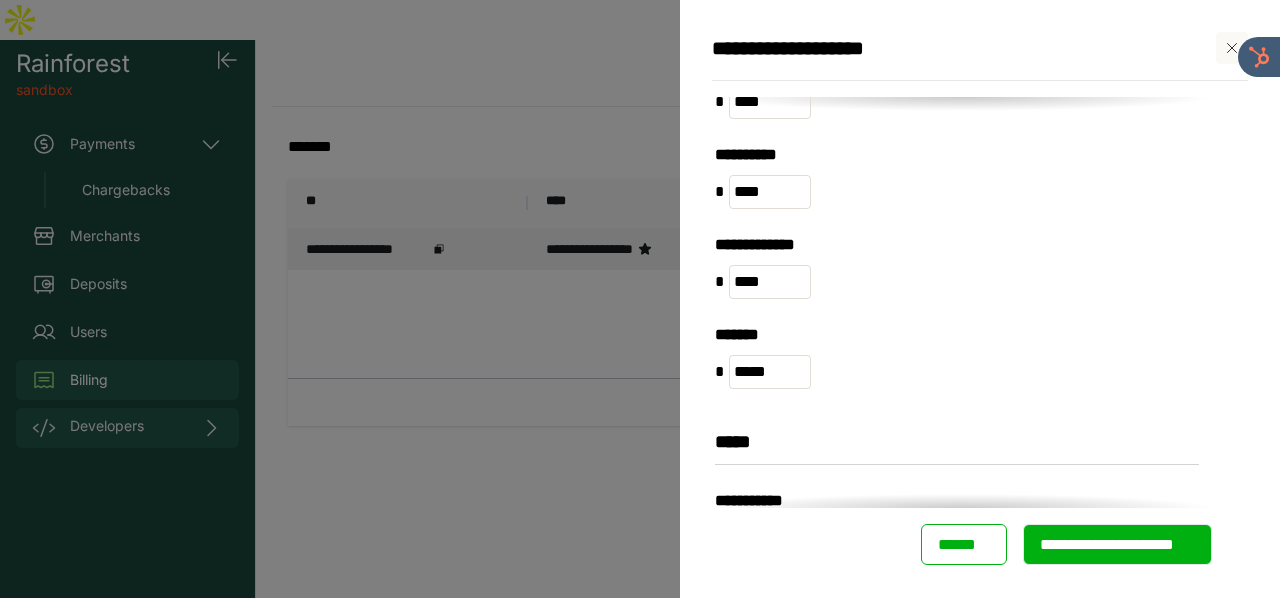 scroll, scrollTop: 1729, scrollLeft: 0, axis: vertical 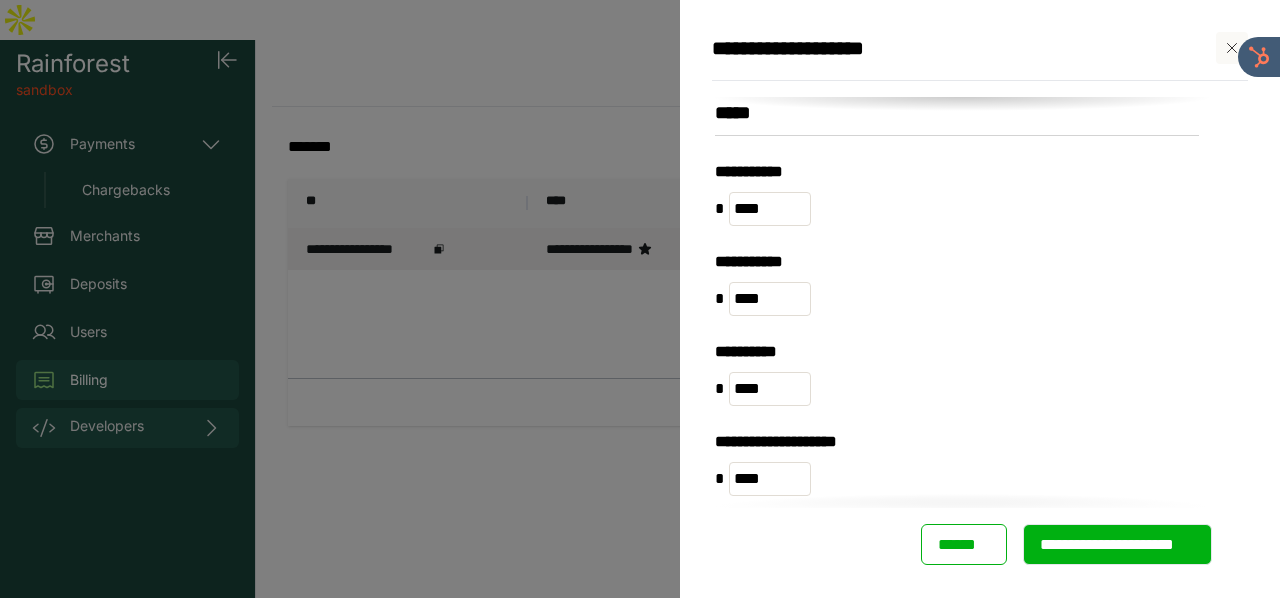 click on "**********" at bounding box center (1117, 544) 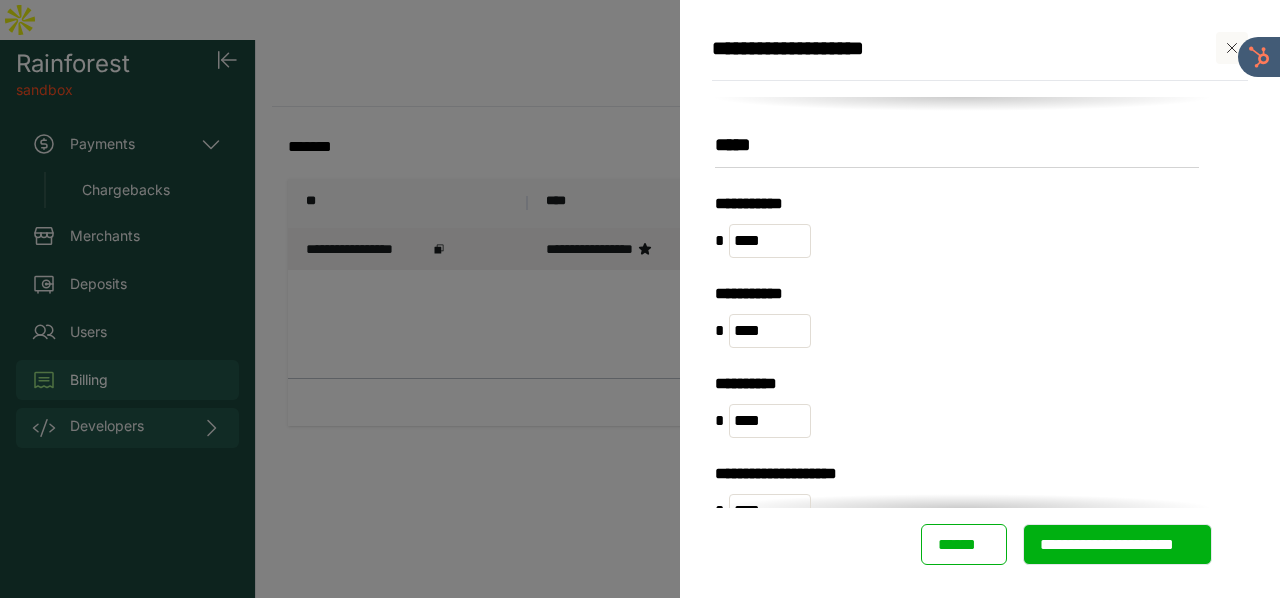 scroll, scrollTop: 0, scrollLeft: 0, axis: both 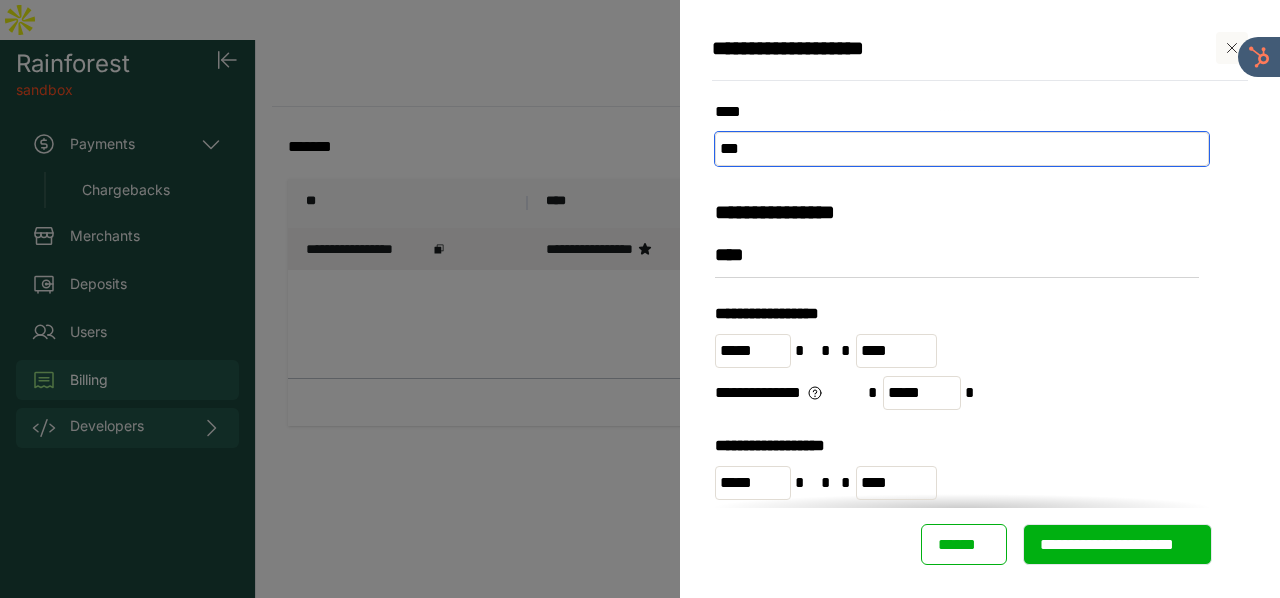 type on "***" 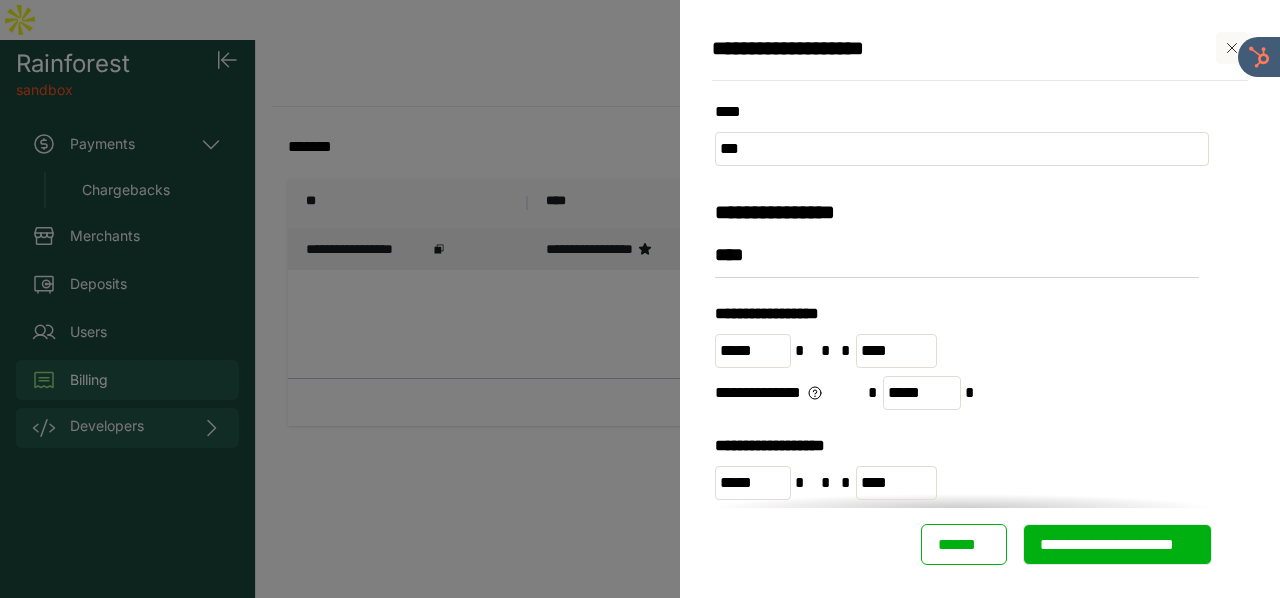click on "**********" at bounding box center (1117, 544) 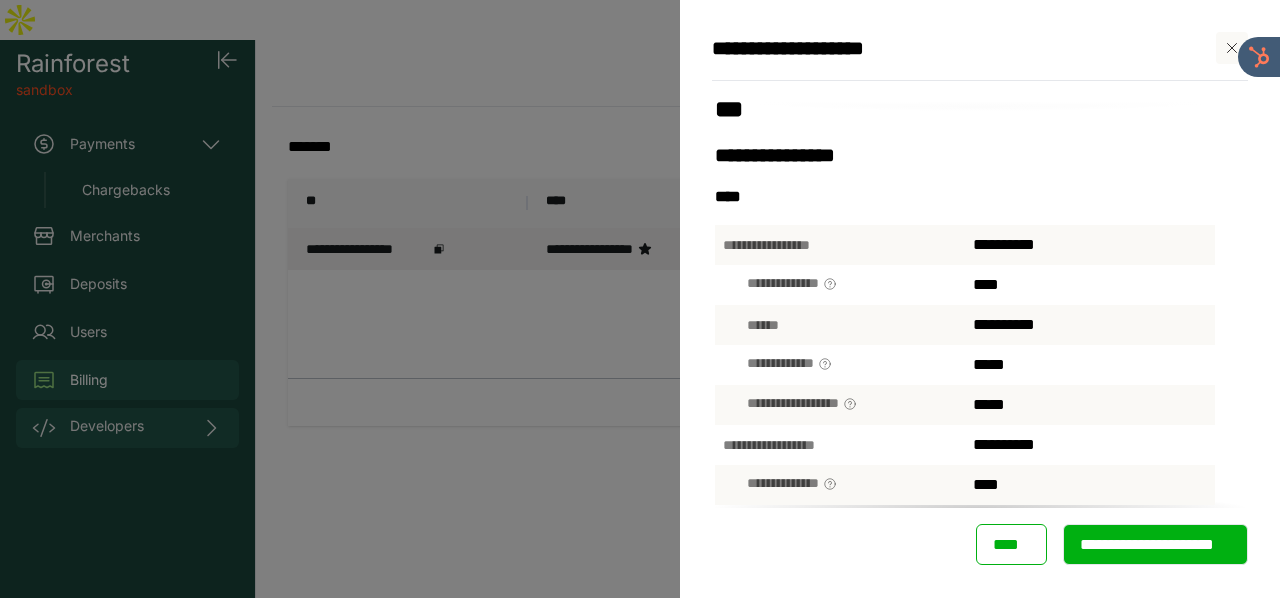 scroll, scrollTop: 0, scrollLeft: 0, axis: both 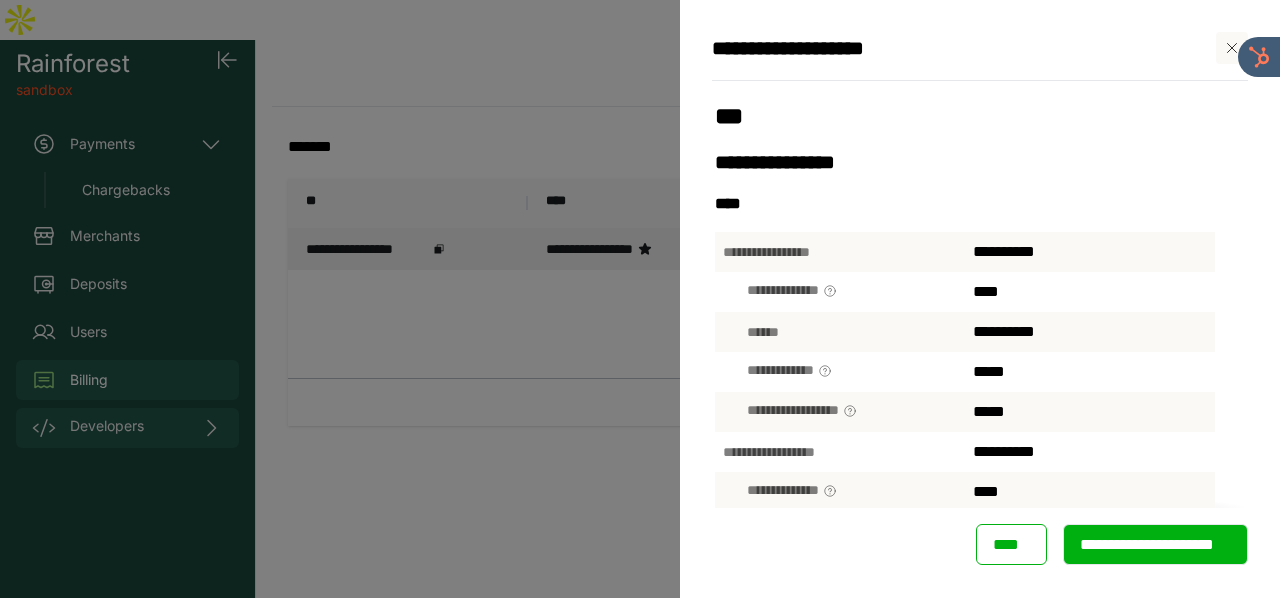 click 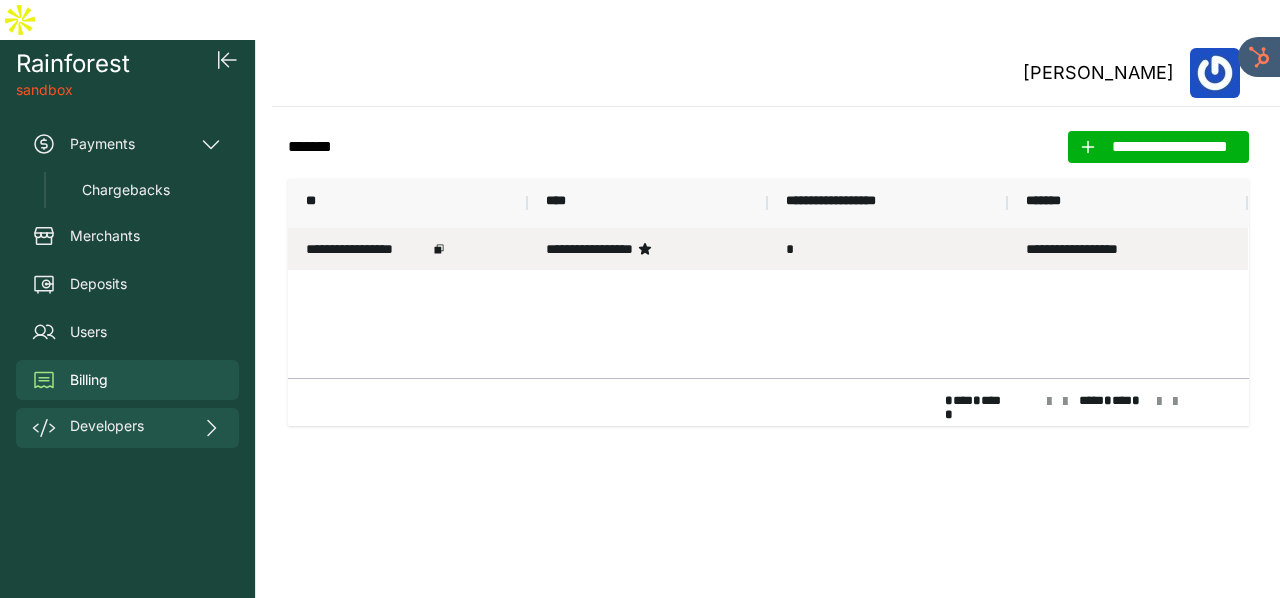 click on "[PERSON_NAME]" at bounding box center [776, 73] 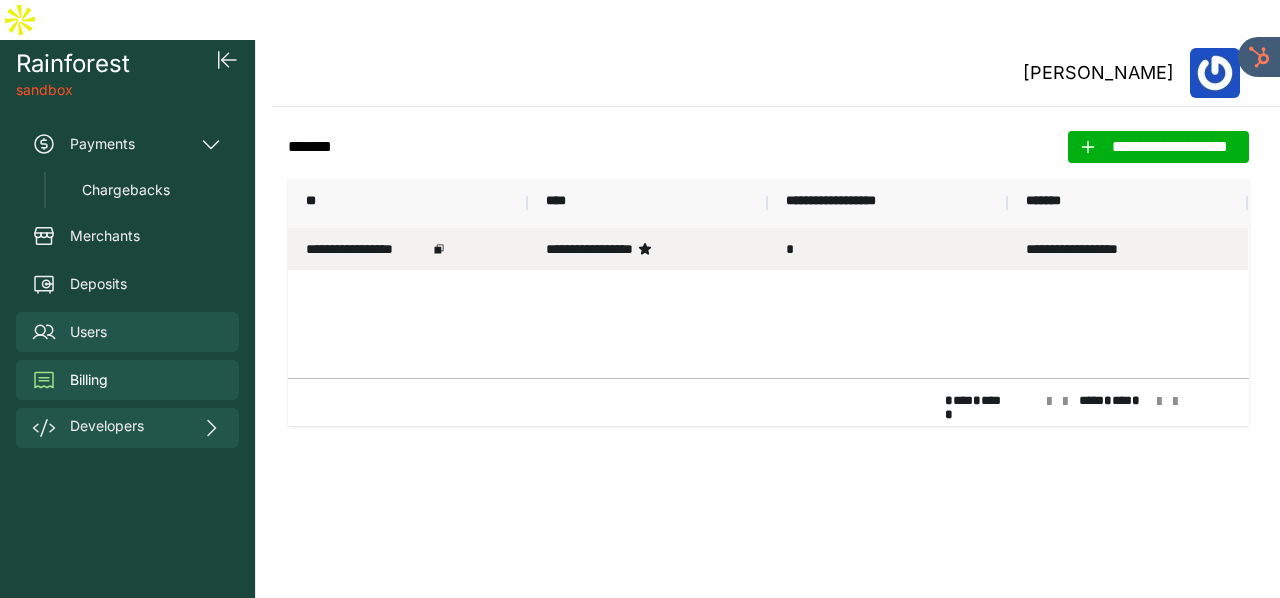 click on "Users" at bounding box center [88, 332] 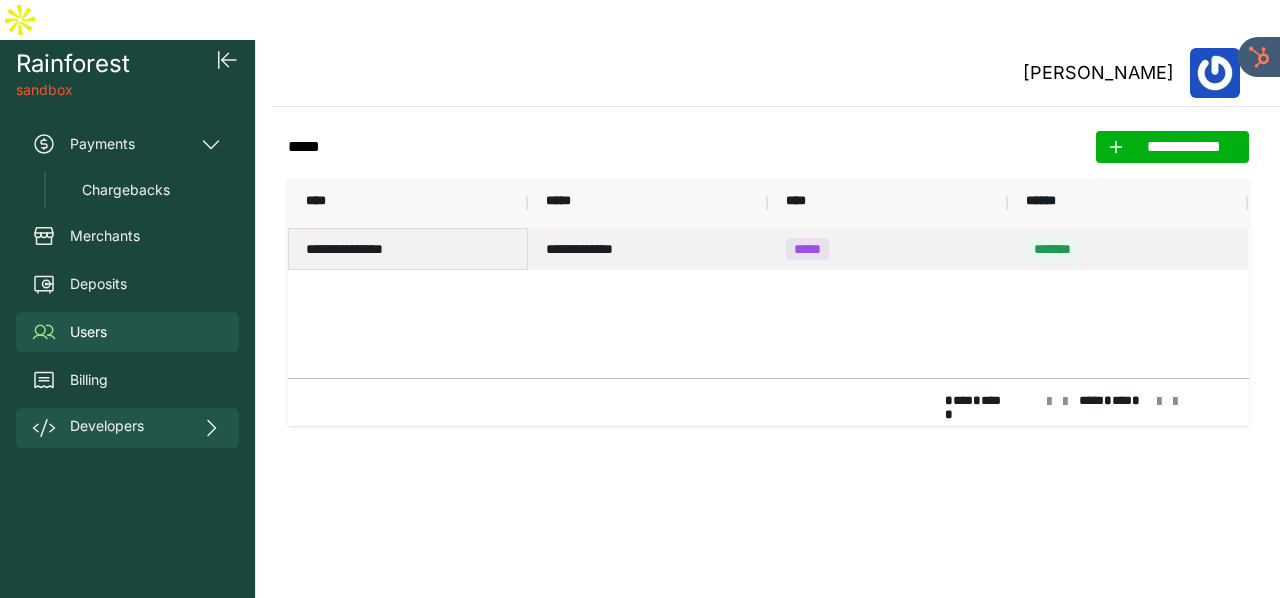 click on "**********" at bounding box center [408, 249] 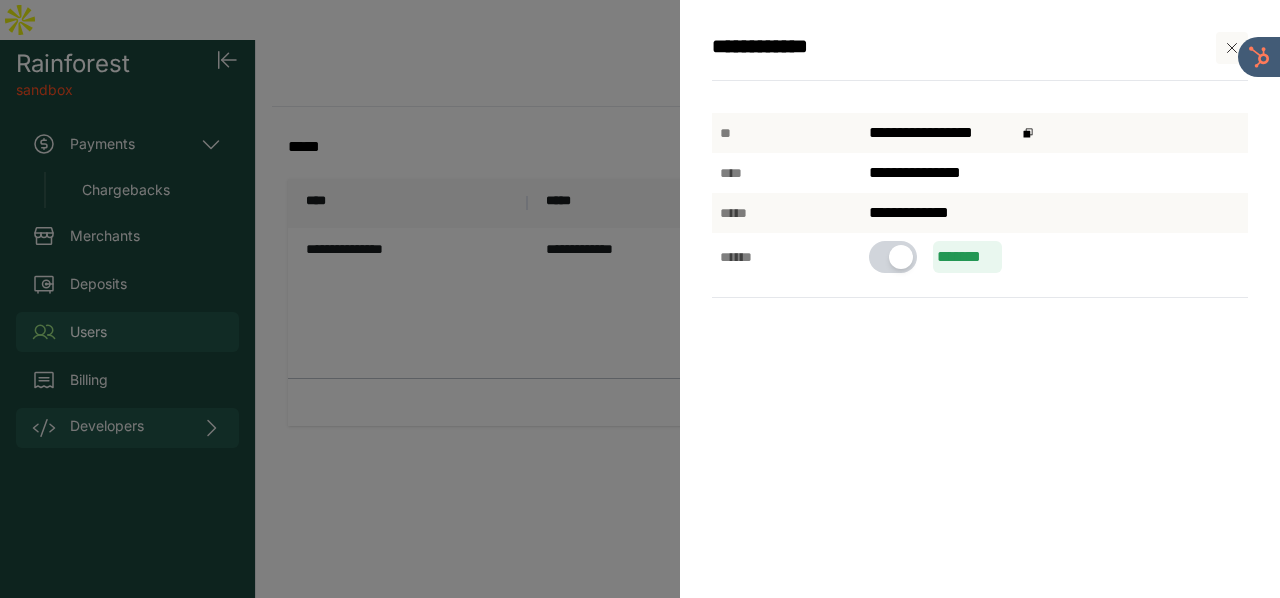 click 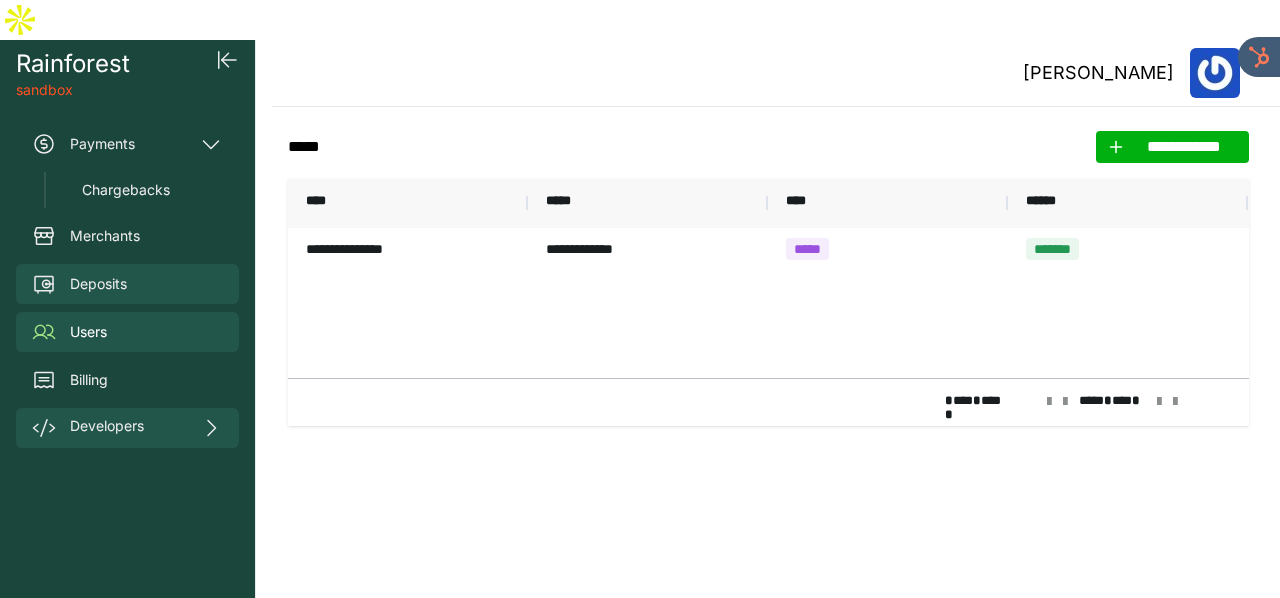 click on "Deposits" at bounding box center (98, 284) 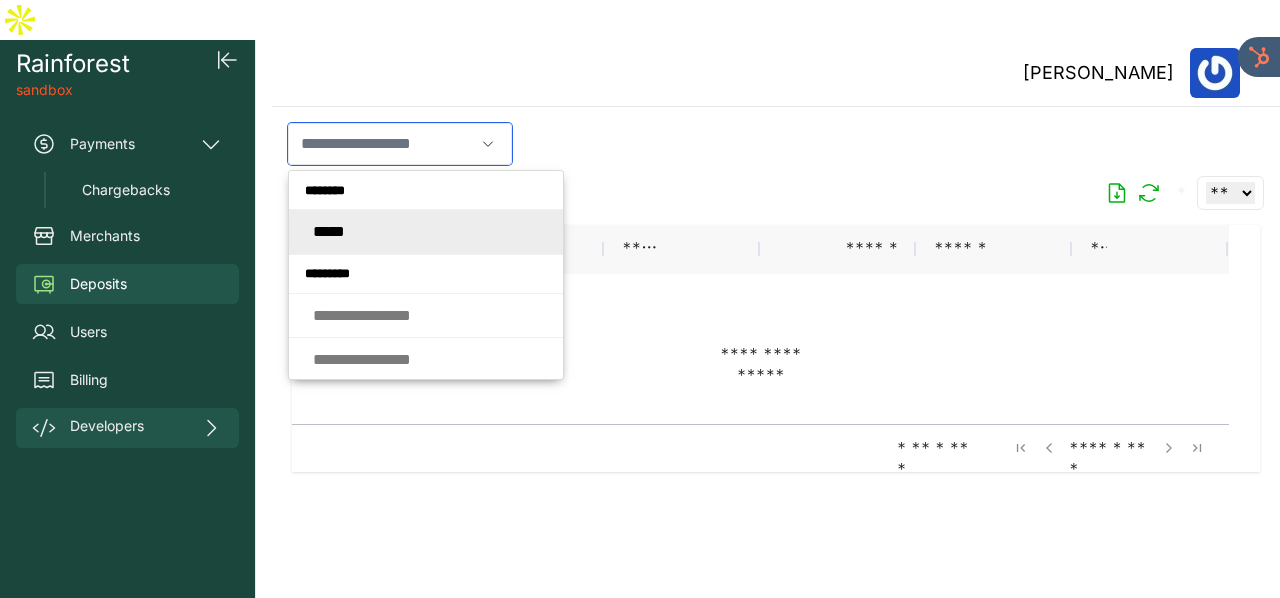 click at bounding box center (381, 144) 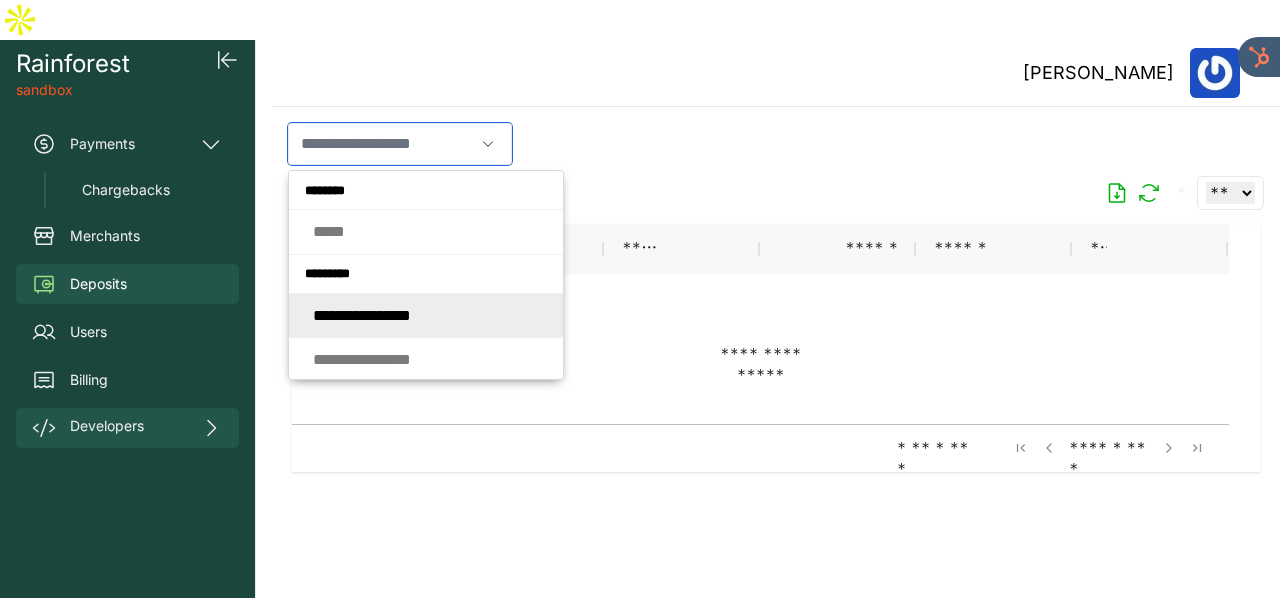 click on "* * * * *   * * * * * * * *   *" 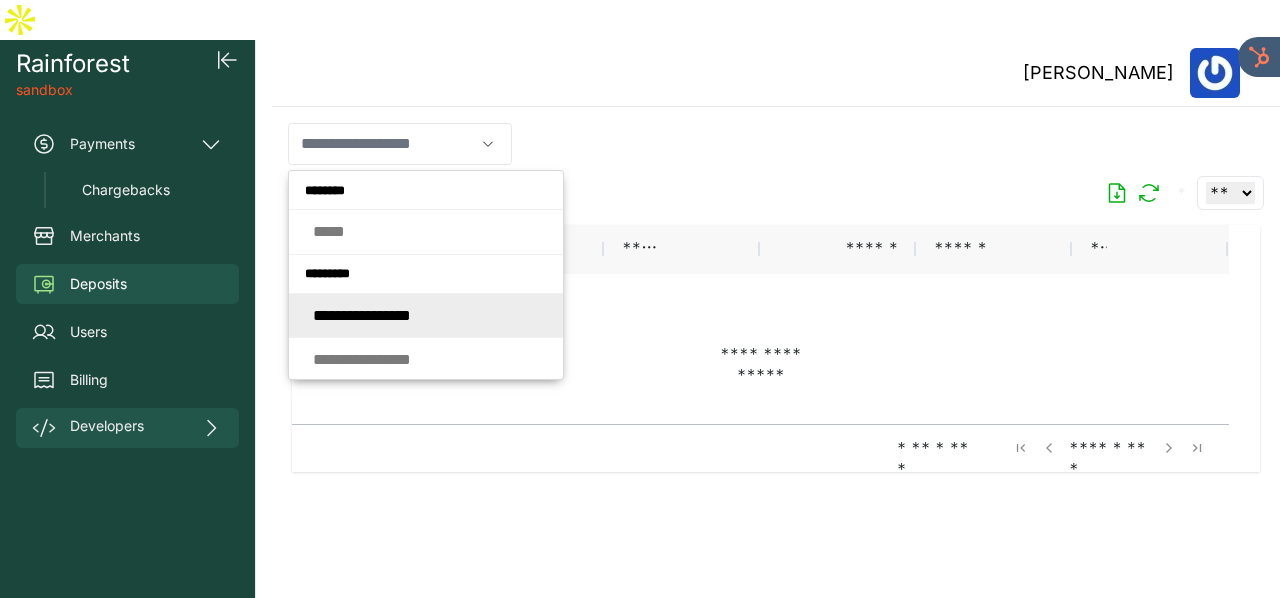 type on "**********" 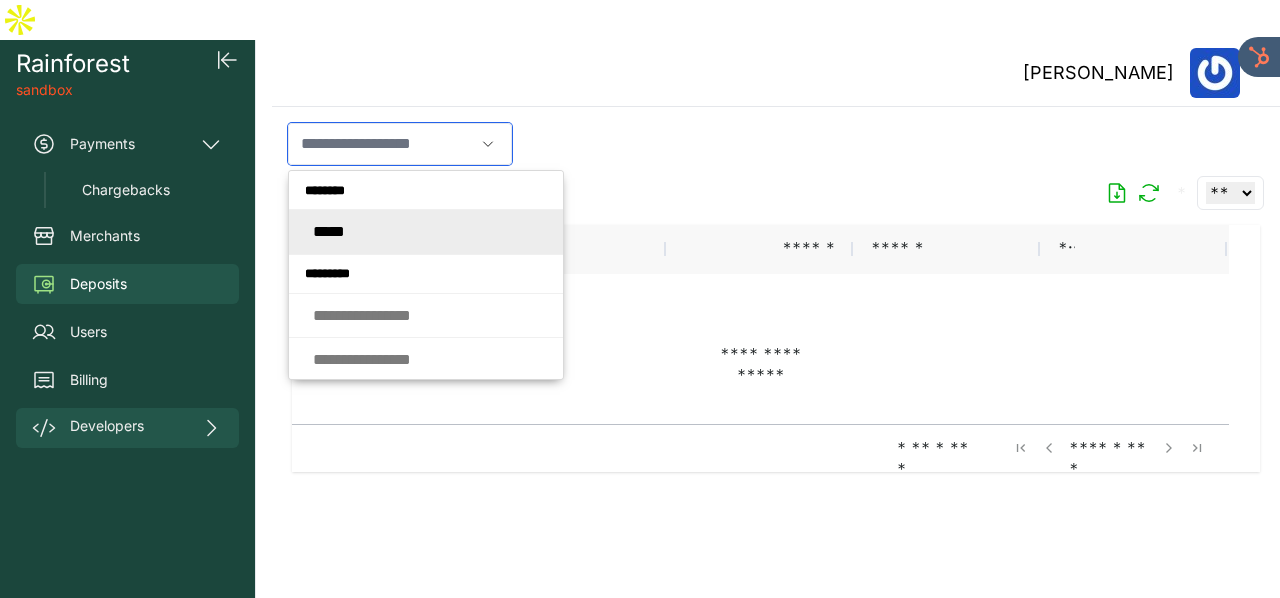 click at bounding box center [381, 144] 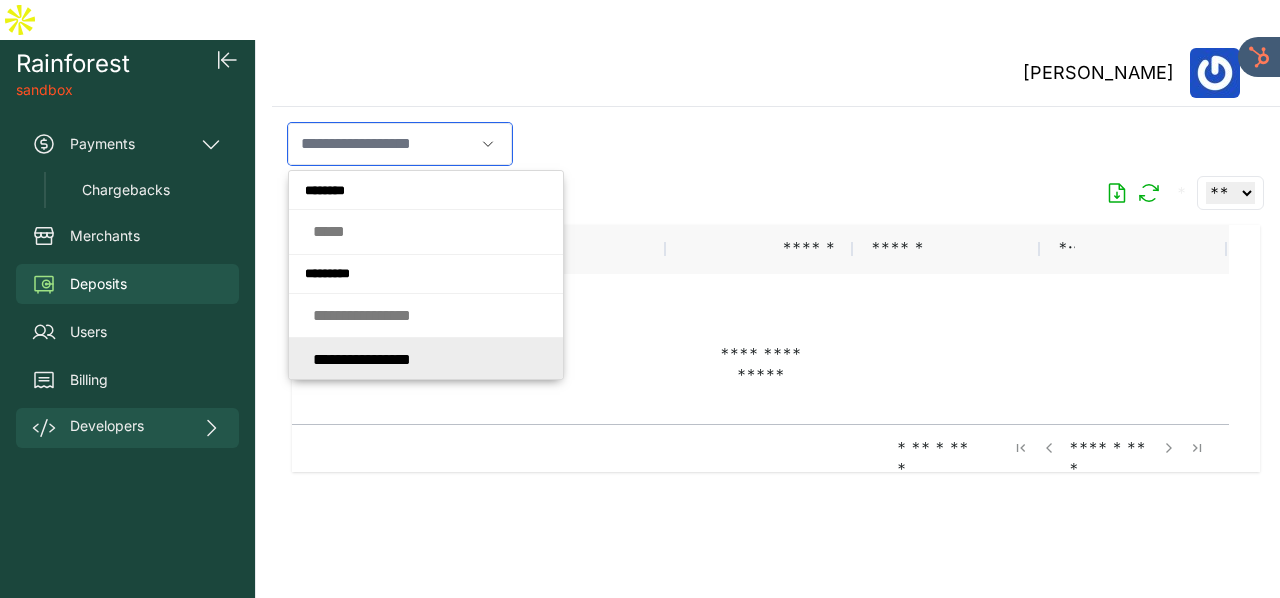 click on "* * * * *   * * * * * * * *   *" at bounding box center (362, 359) 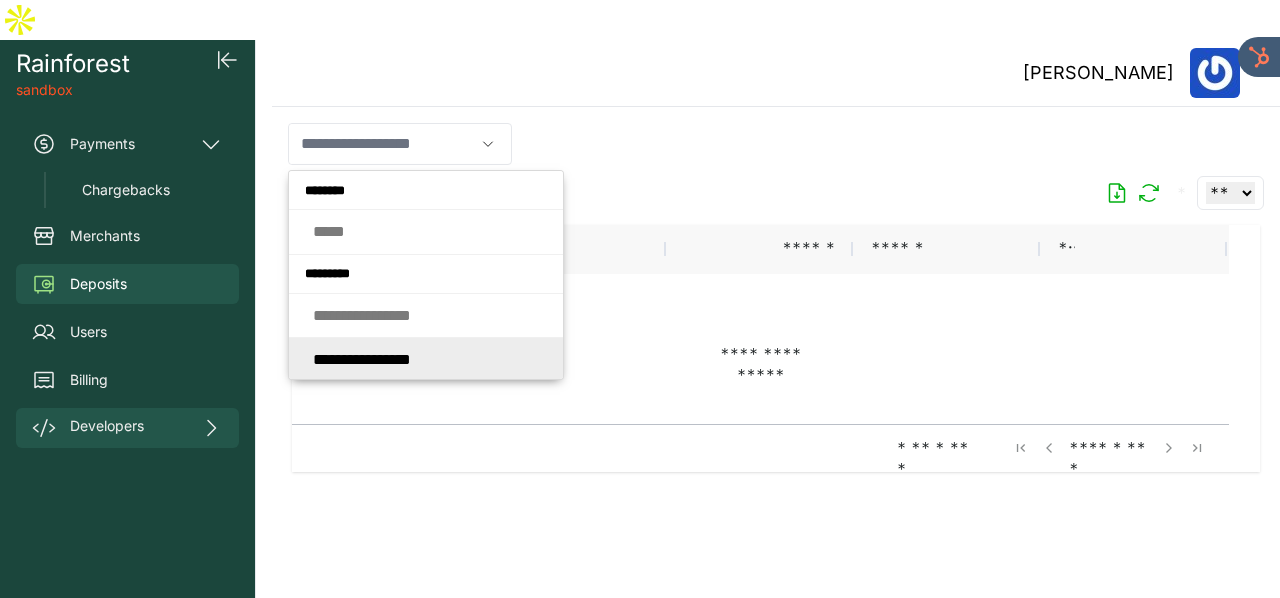 type on "**********" 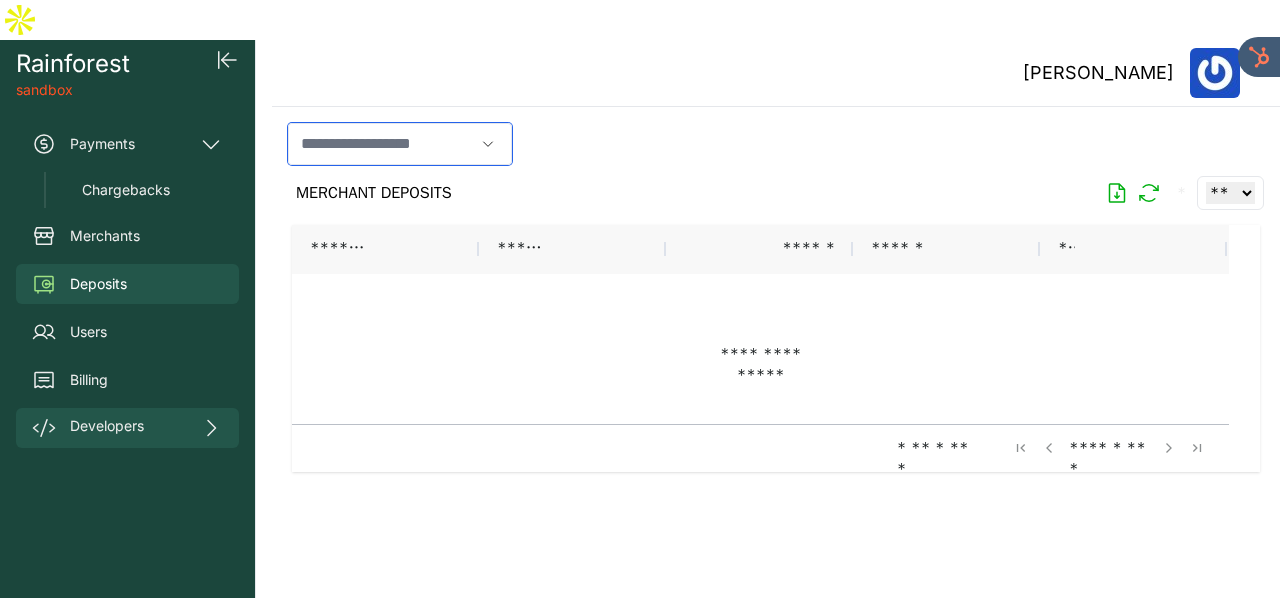 click at bounding box center [381, 144] 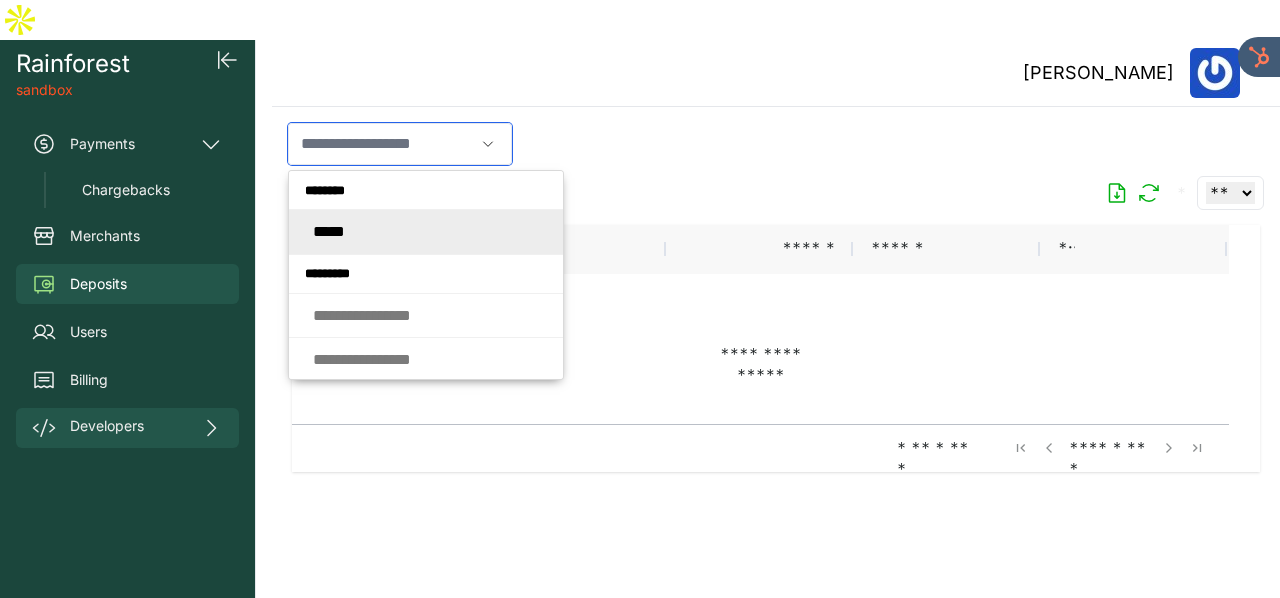 click on "* * * * *" 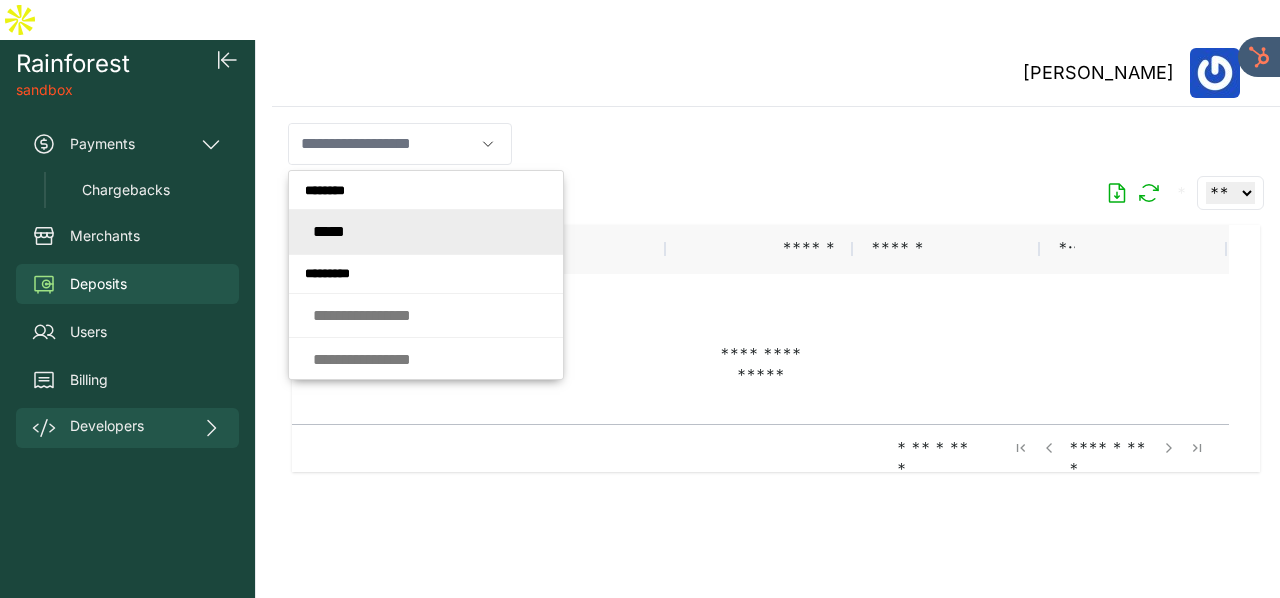 type on "*****" 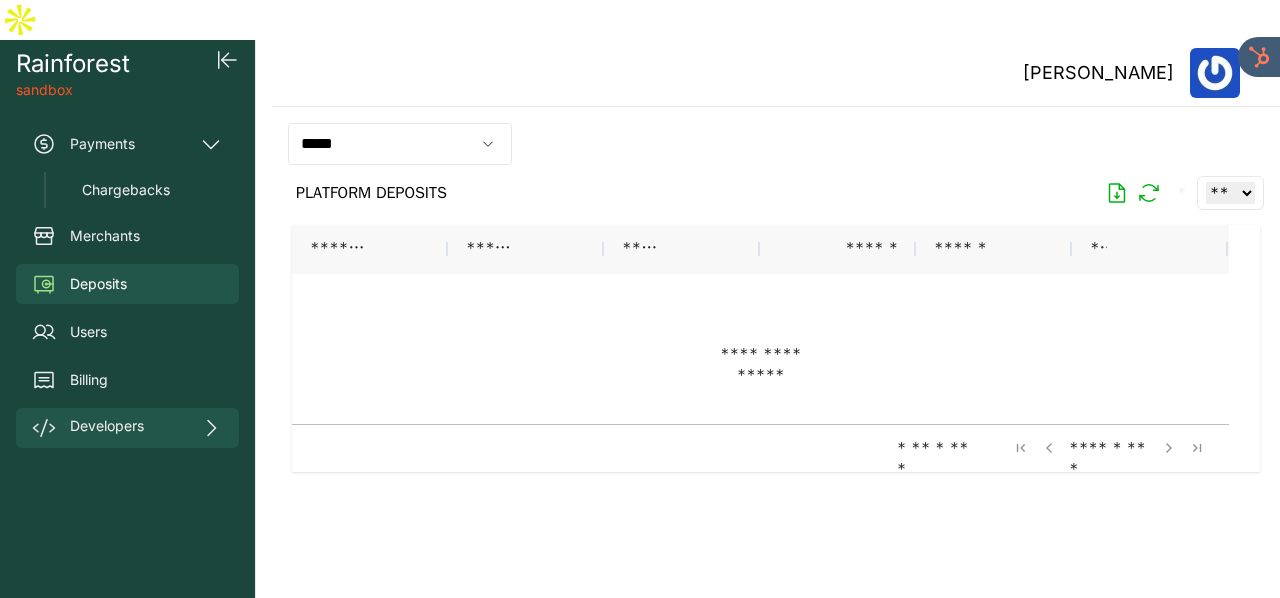 click on "*****" at bounding box center [776, 144] 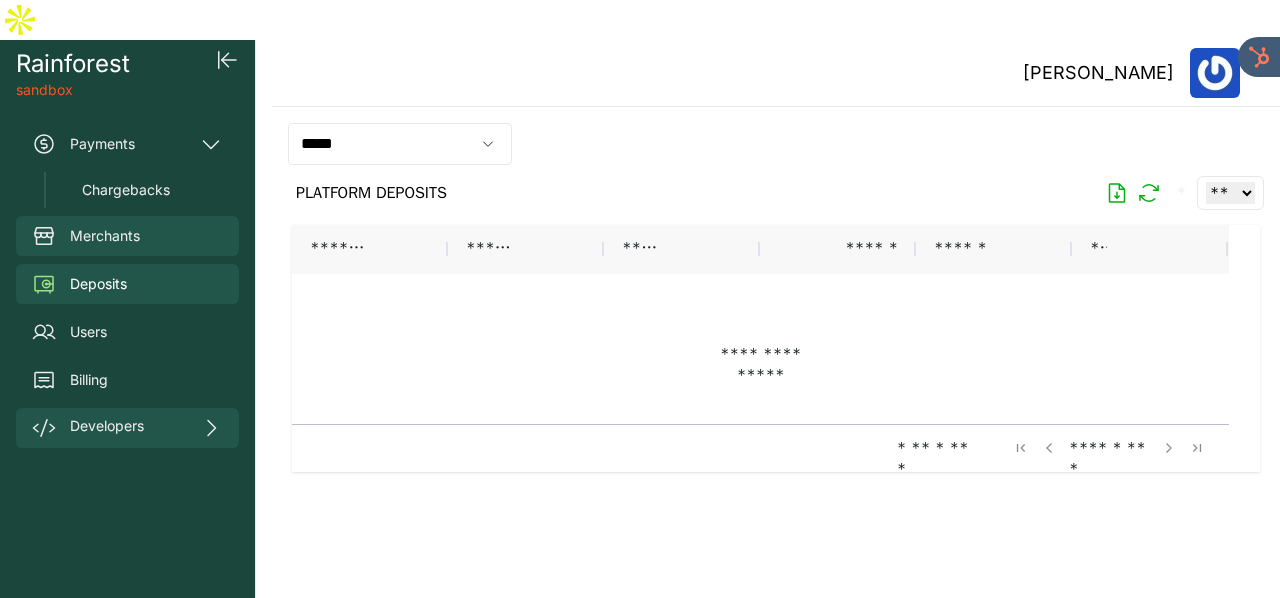 click on "Merchants" at bounding box center (105, 236) 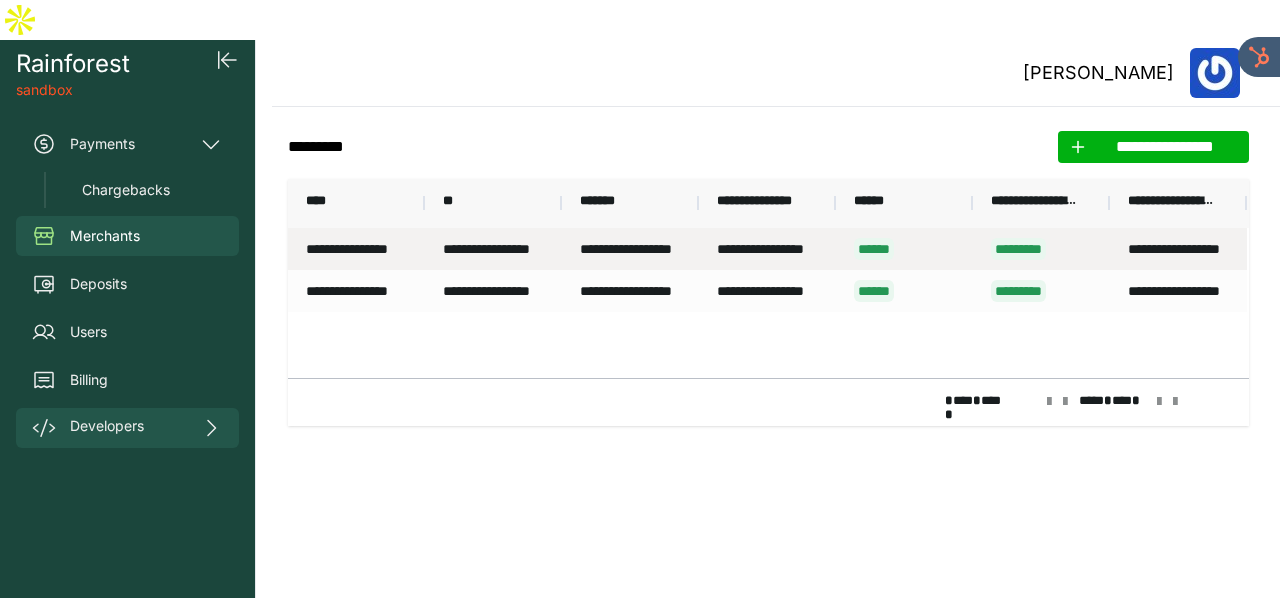 click on "**********" at bounding box center (356, 249) 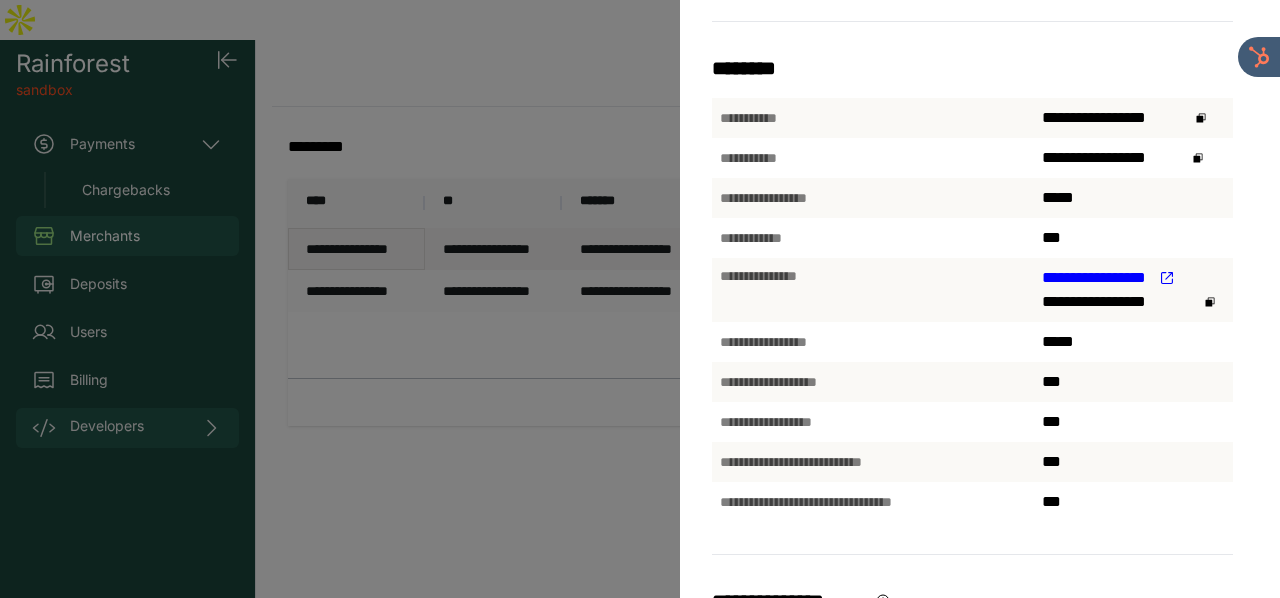 scroll, scrollTop: 300, scrollLeft: 0, axis: vertical 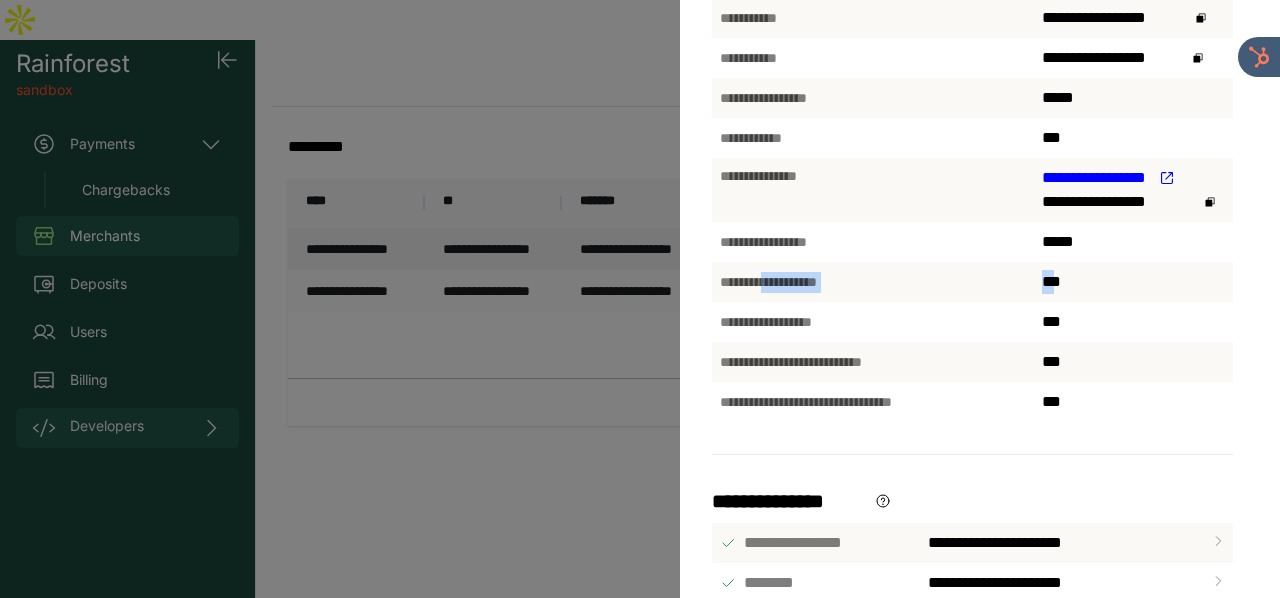 drag, startPoint x: 786, startPoint y: 277, endPoint x: 1060, endPoint y: 273, distance: 274.0292 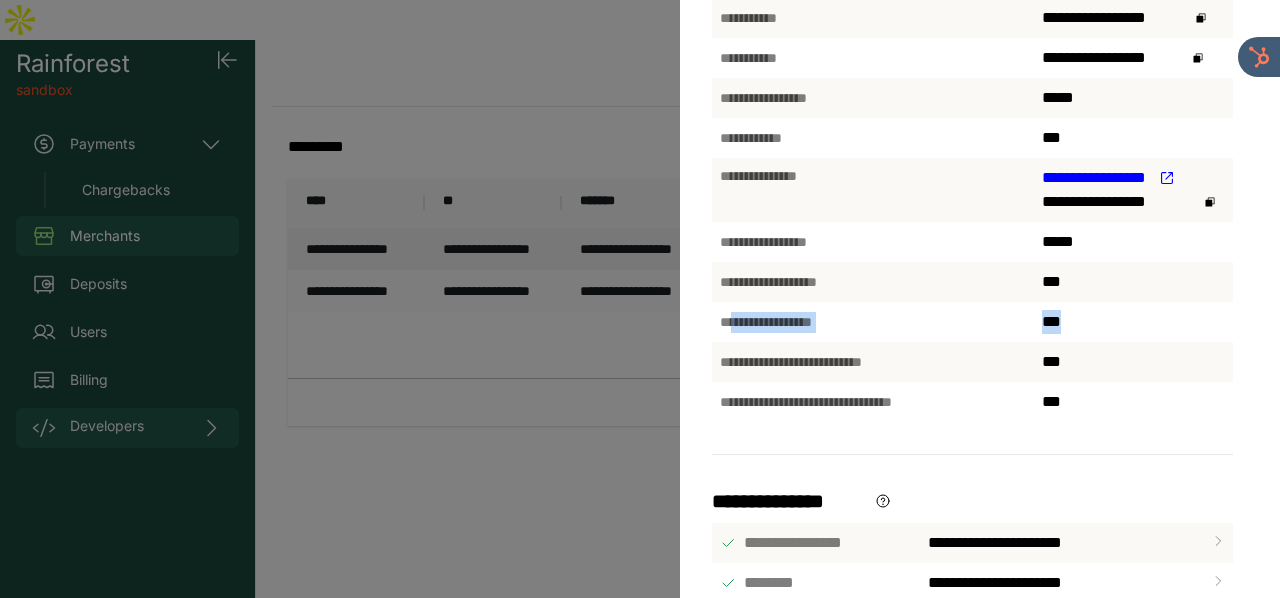 drag, startPoint x: 741, startPoint y: 322, endPoint x: 1092, endPoint y: 325, distance: 351.01282 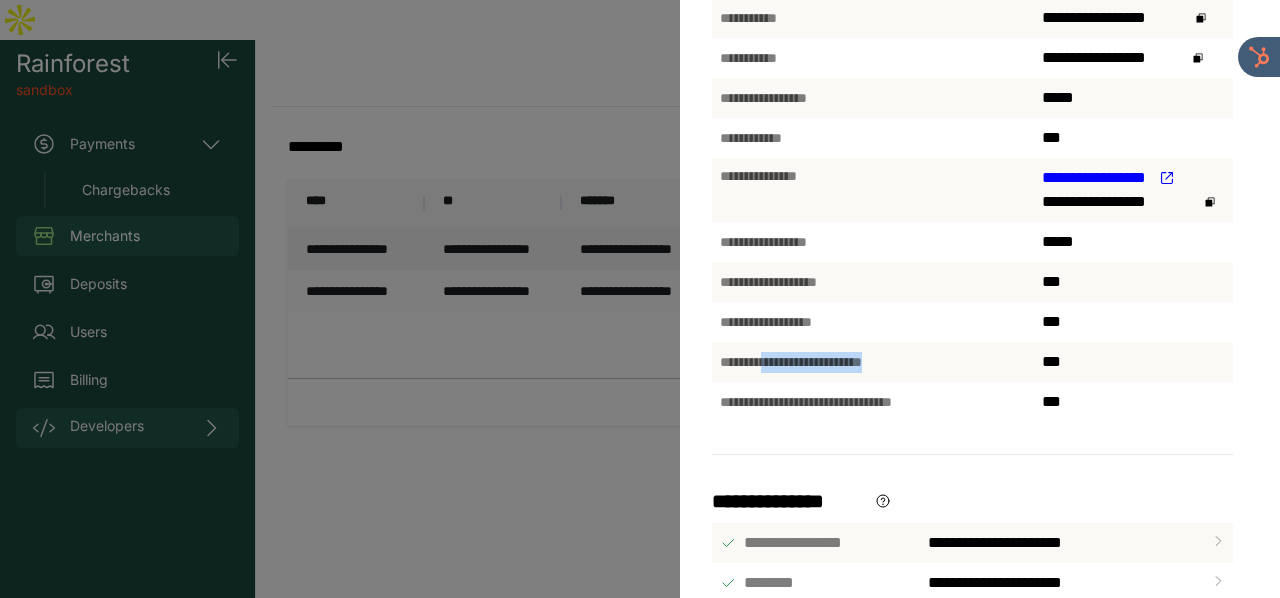 drag, startPoint x: 782, startPoint y: 361, endPoint x: 994, endPoint y: 362, distance: 212.00237 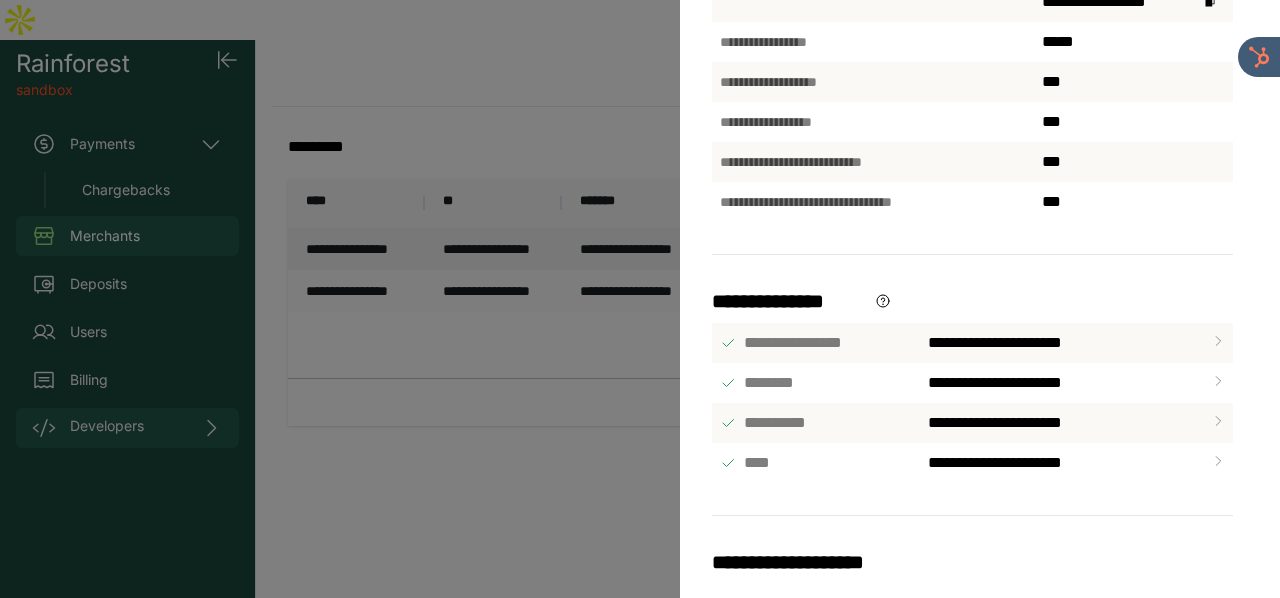 click on "**********" 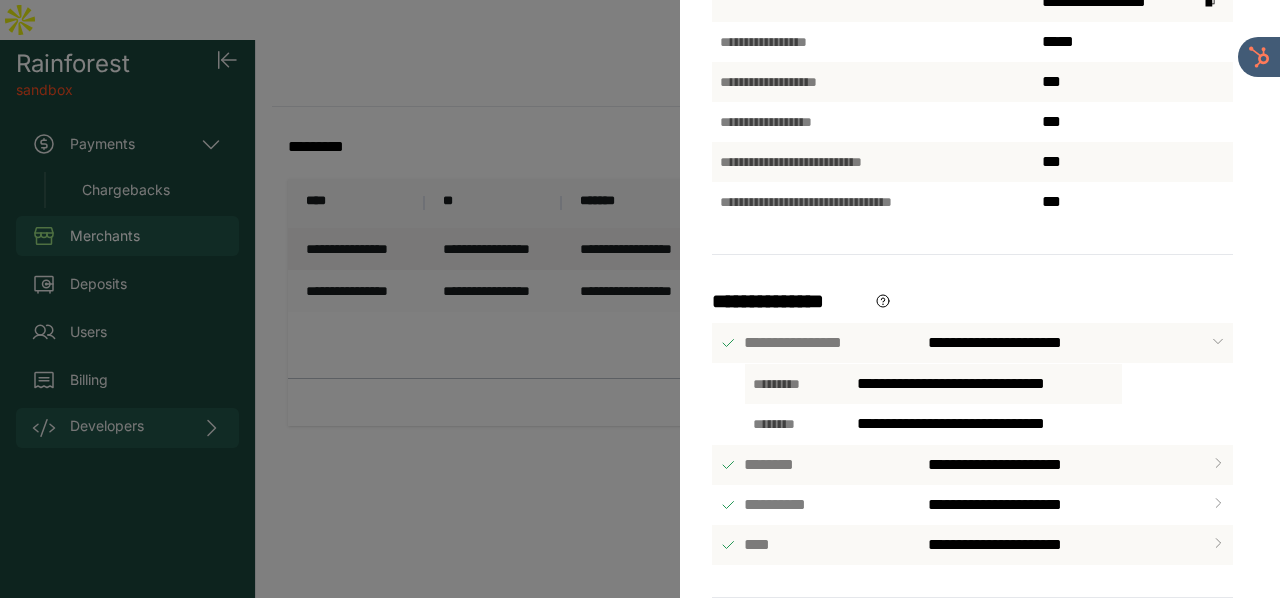scroll, scrollTop: 822, scrollLeft: 0, axis: vertical 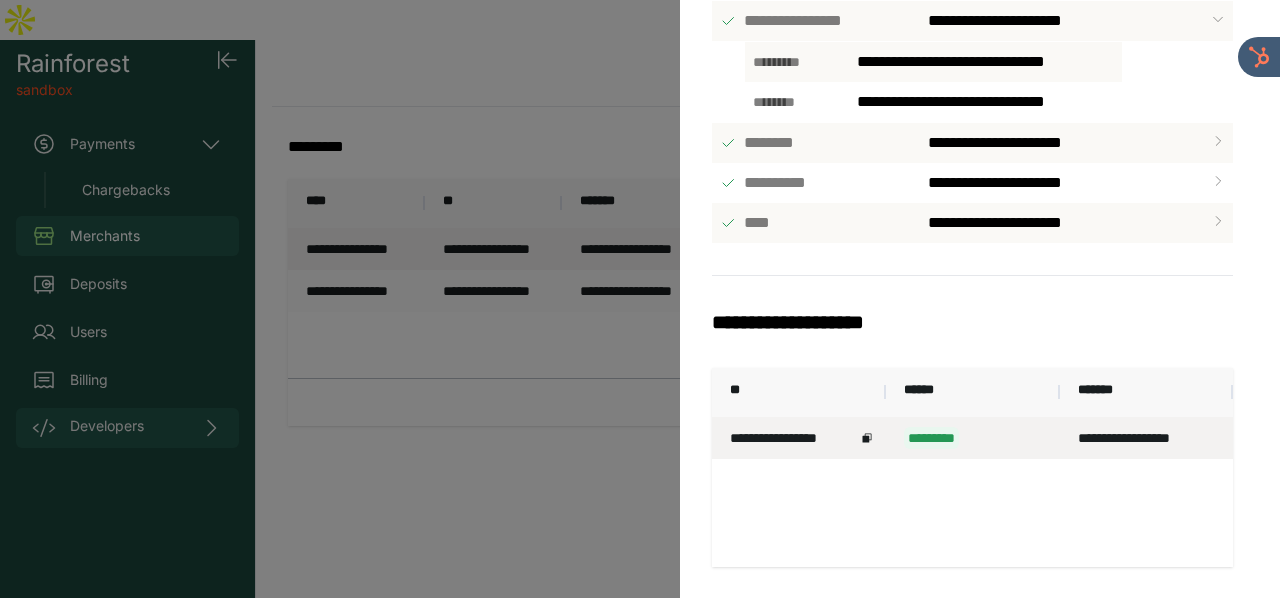 click on "**********" at bounding box center (793, 438) 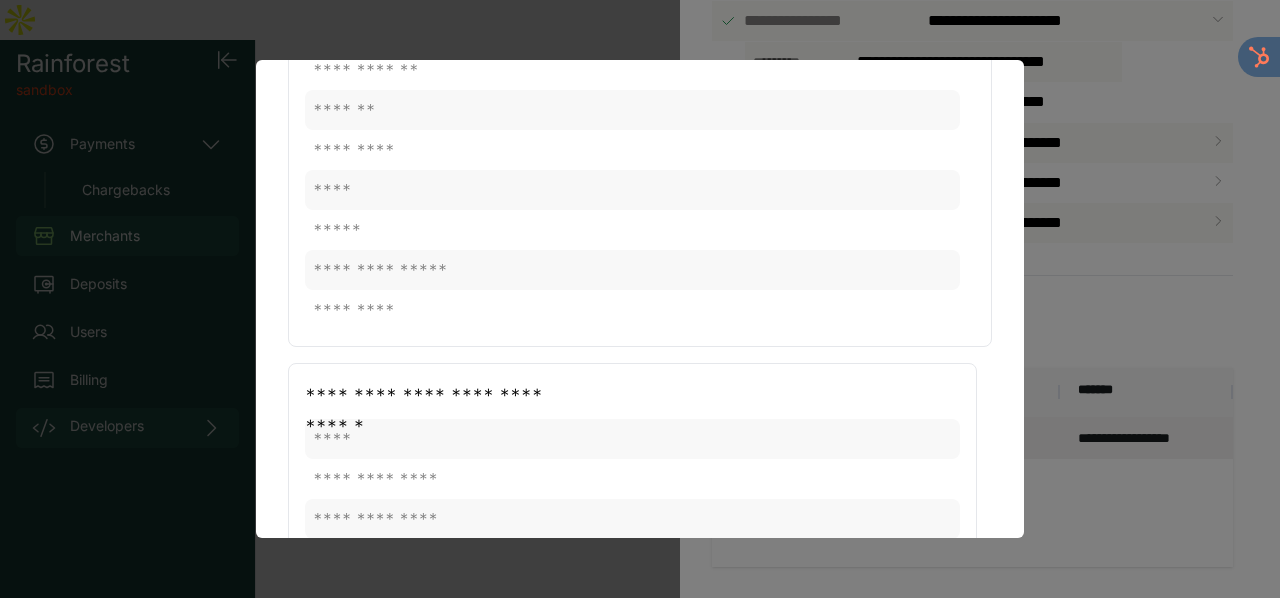 scroll, scrollTop: 1446, scrollLeft: 0, axis: vertical 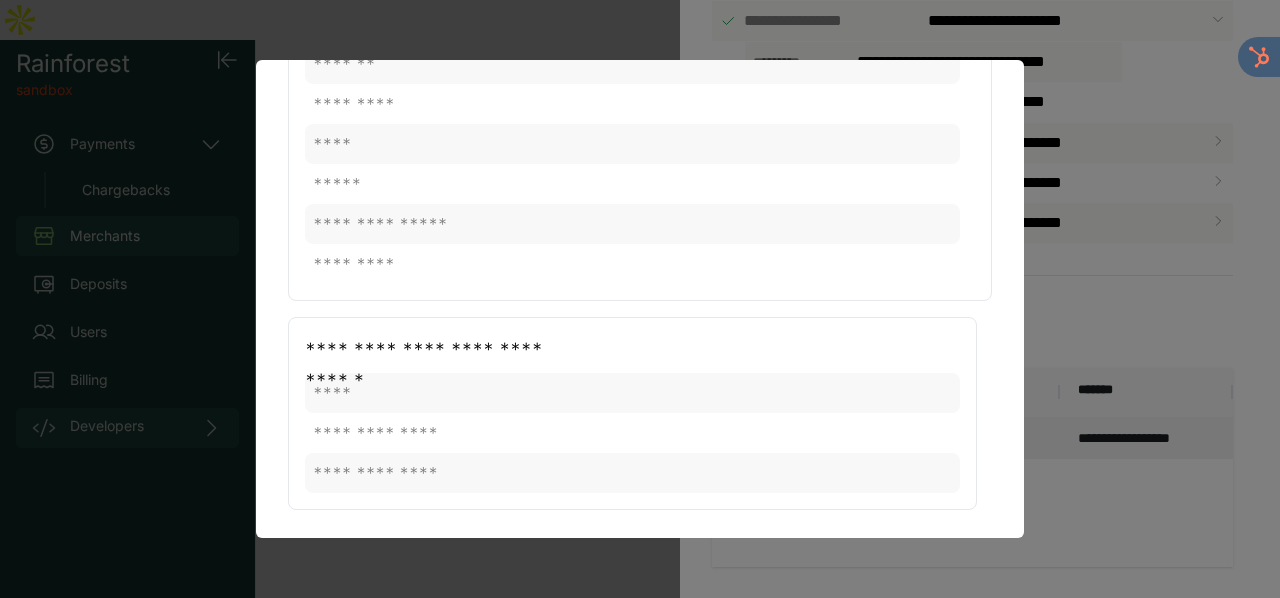click at bounding box center [640, 299] 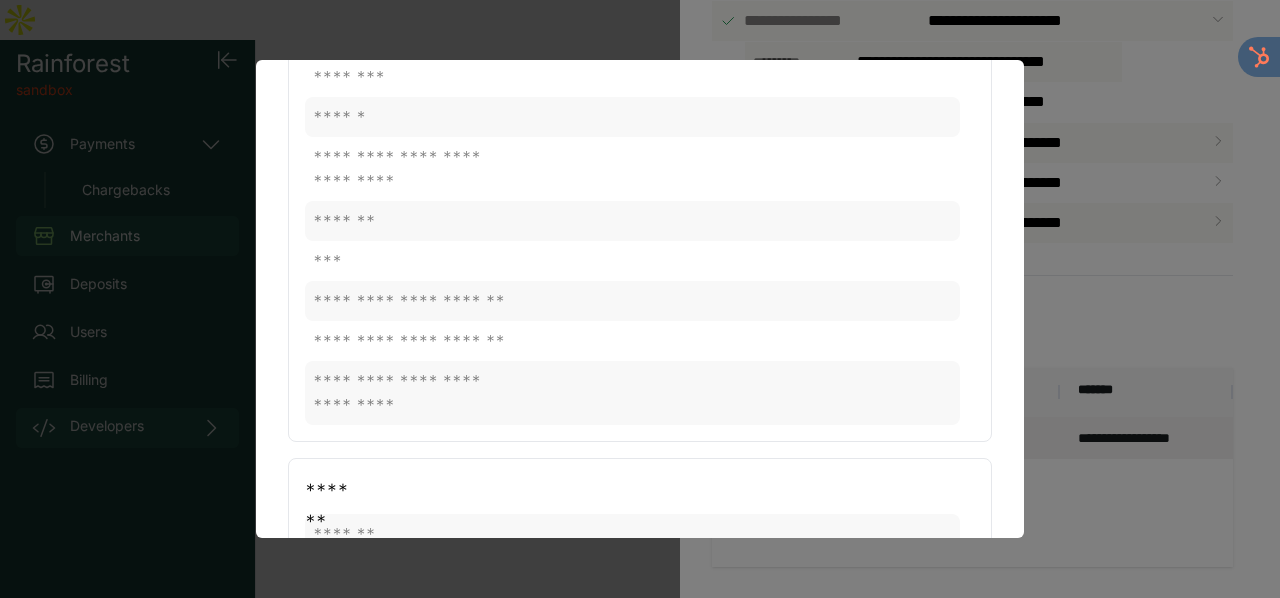 scroll, scrollTop: 0, scrollLeft: 0, axis: both 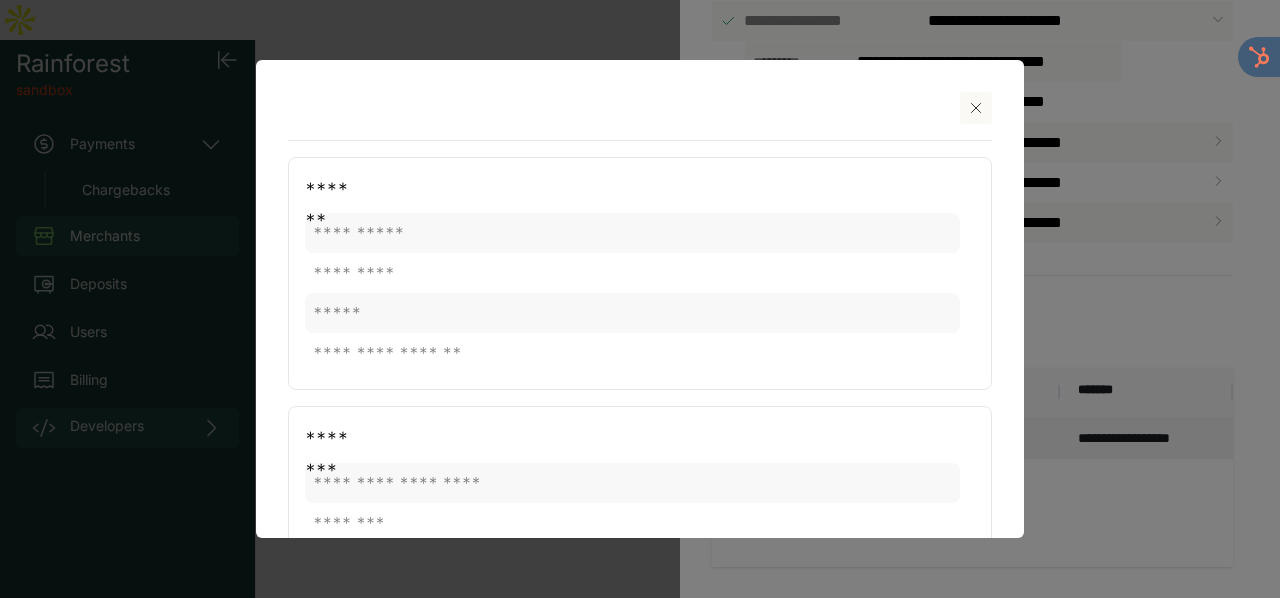 click 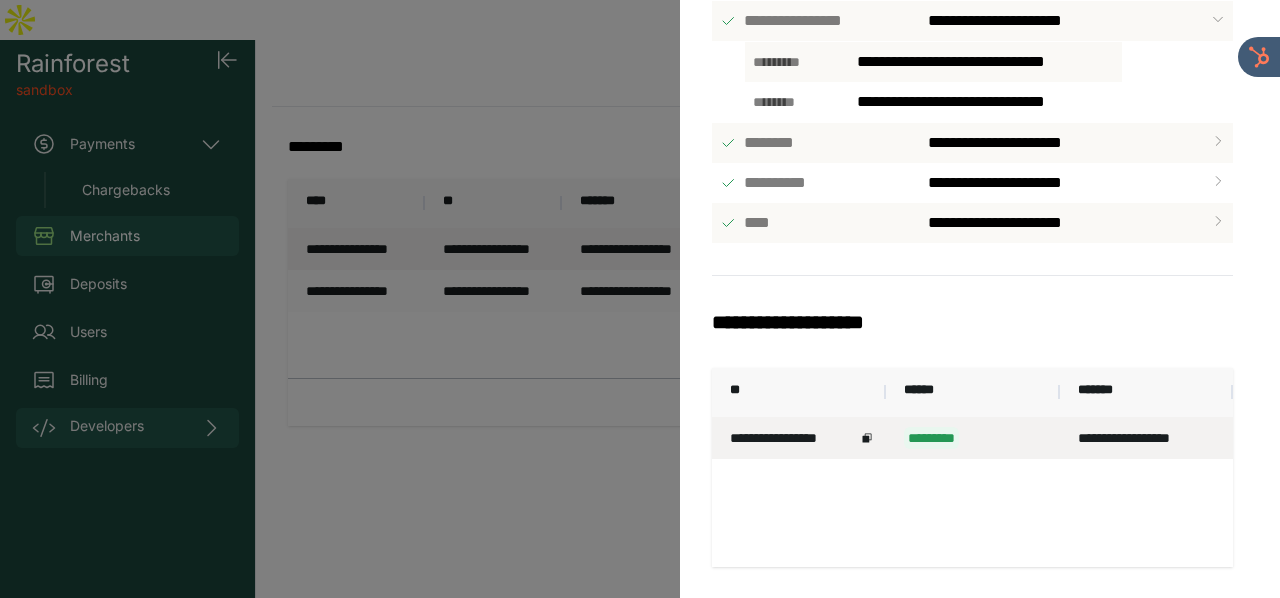 scroll, scrollTop: 0, scrollLeft: 0, axis: both 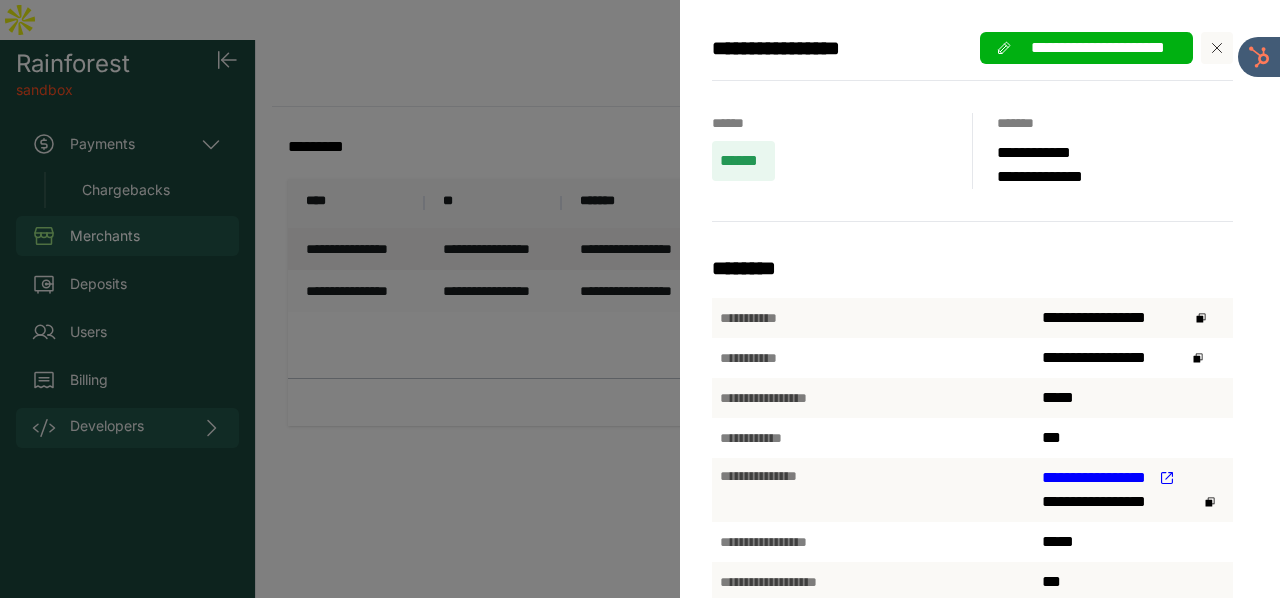 click 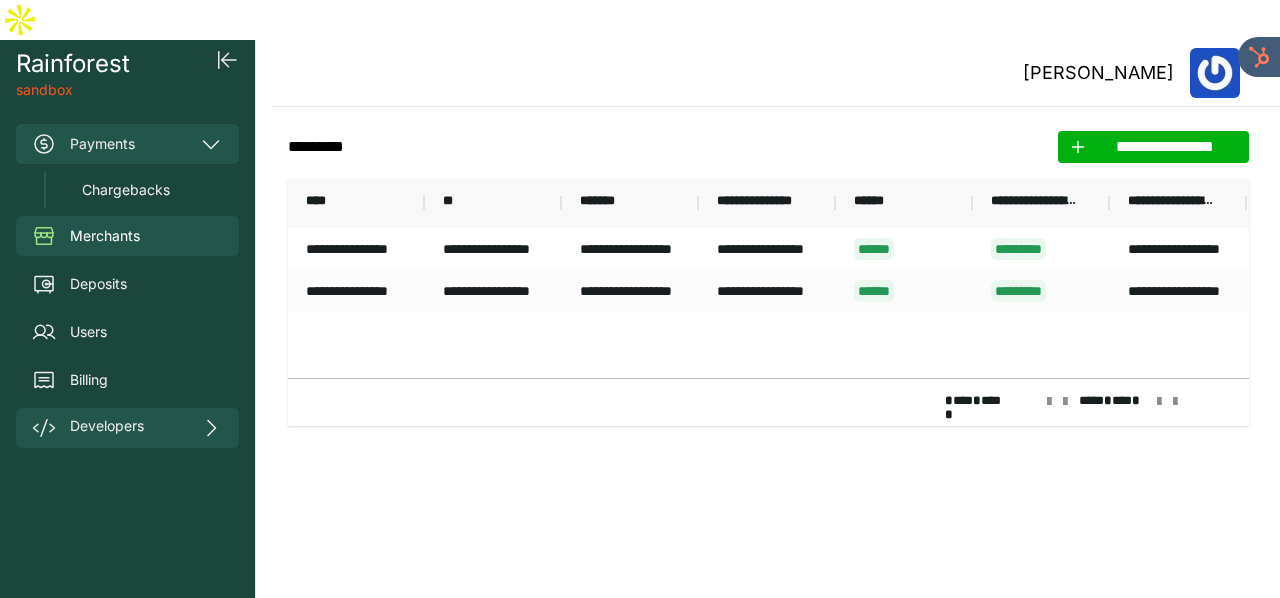 click on "Payments" at bounding box center (127, 144) 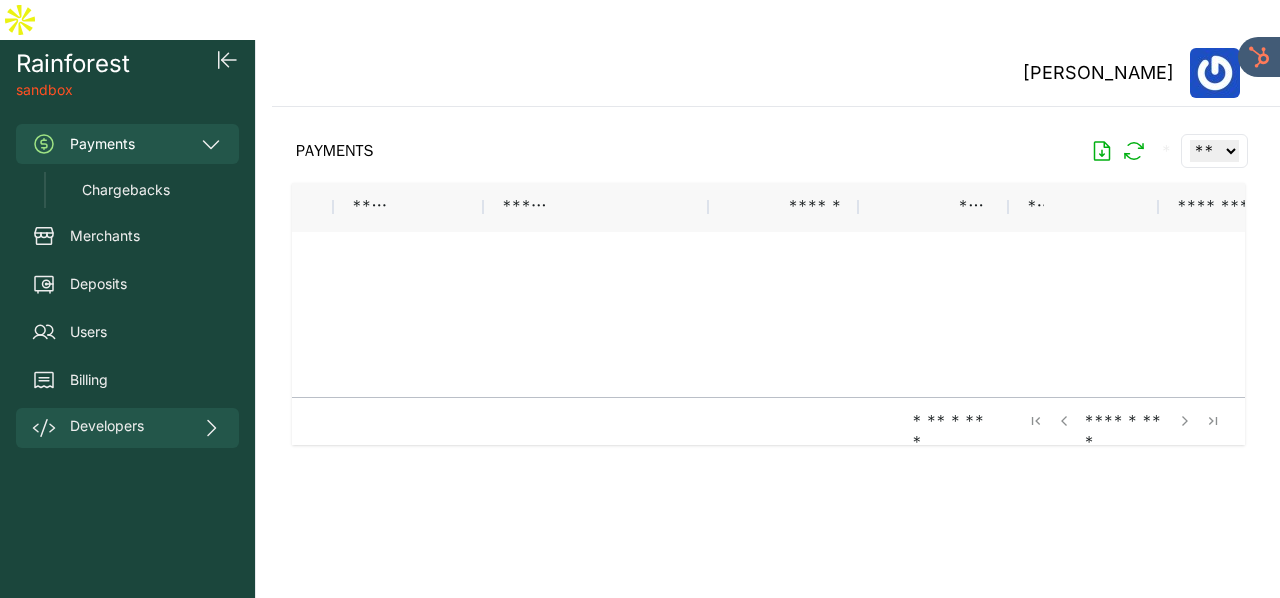 scroll, scrollTop: 0, scrollLeft: 797, axis: horizontal 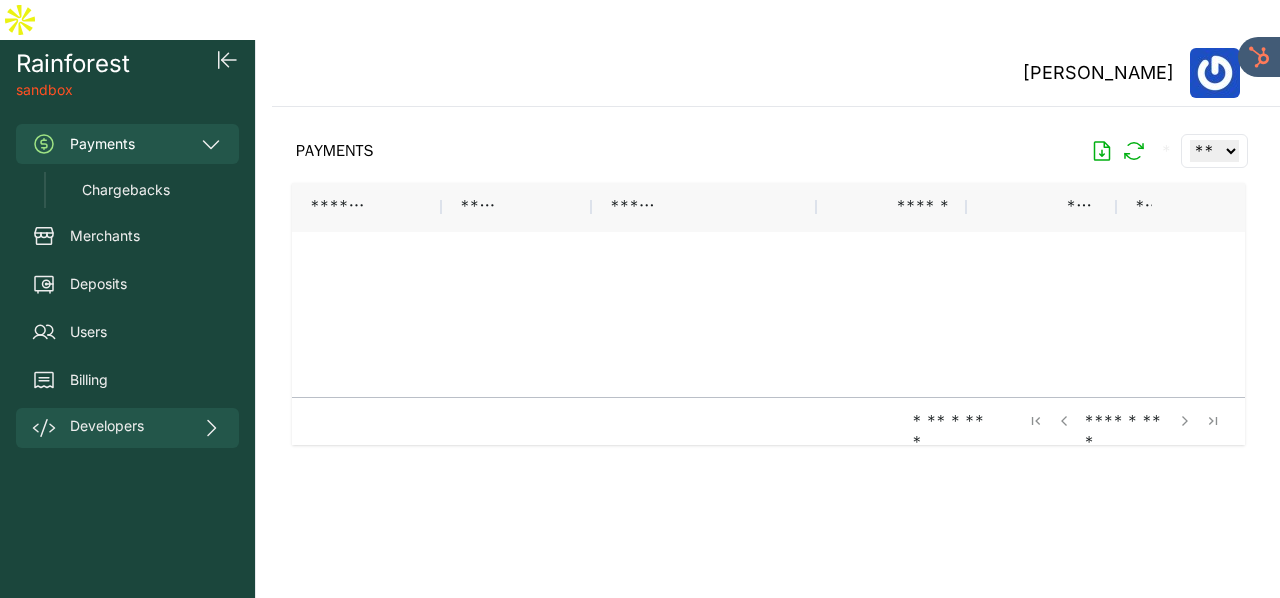 click on "PAYMENTS * ** ** ** ***" at bounding box center (768, 151) 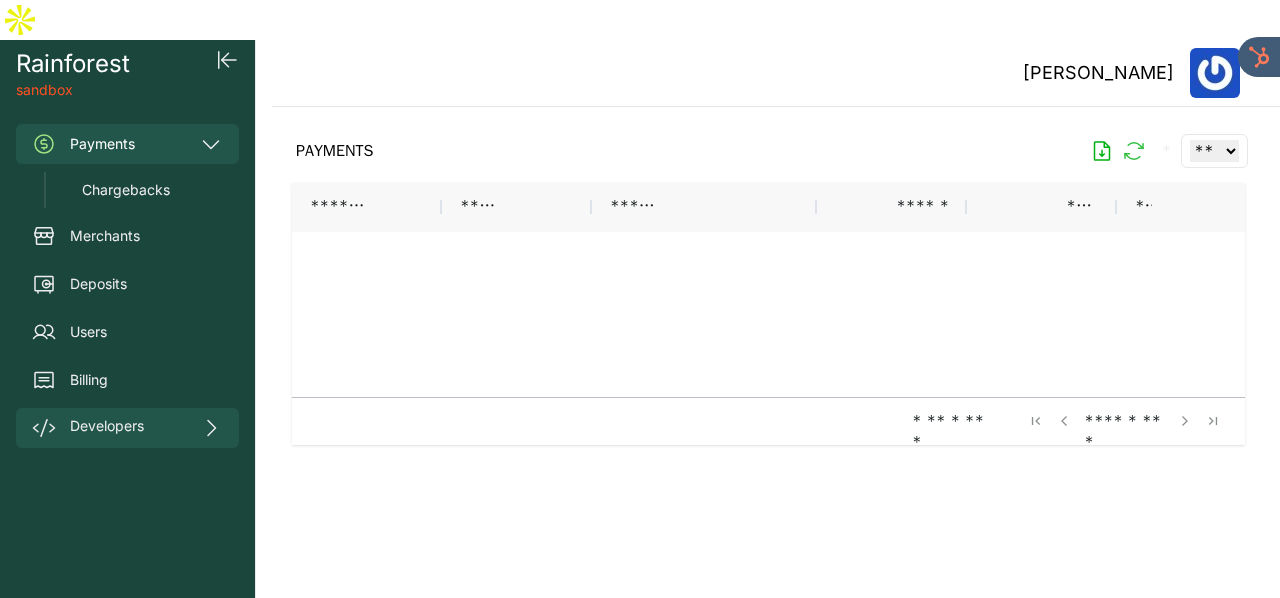 click 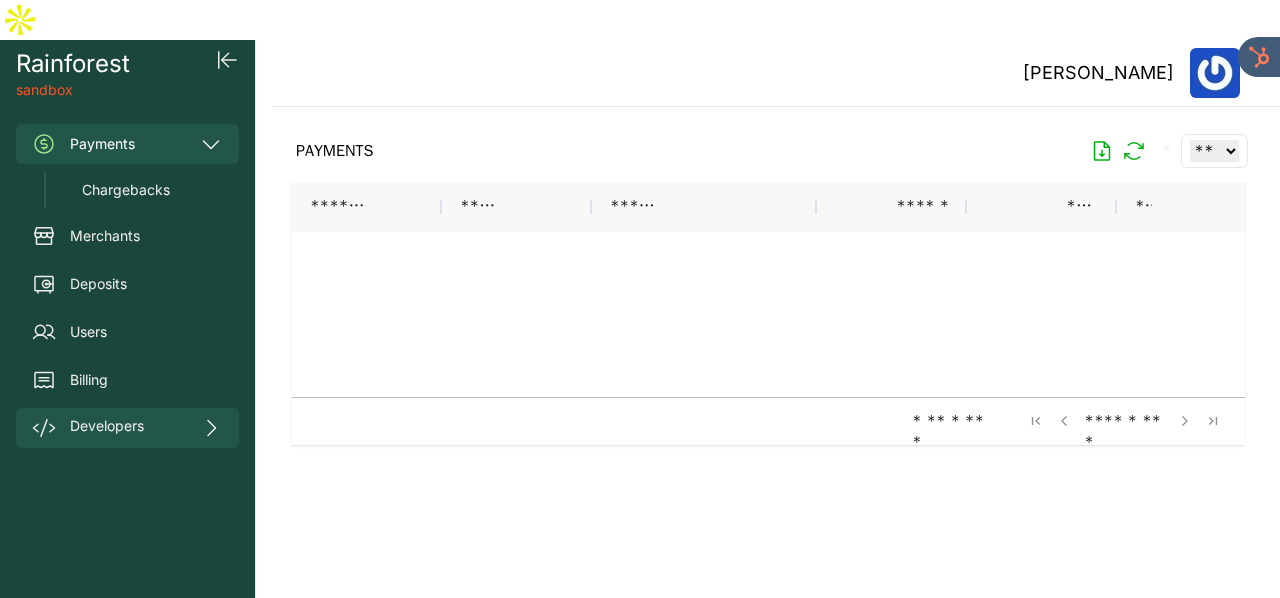 click on "Payments" at bounding box center [127, 144] 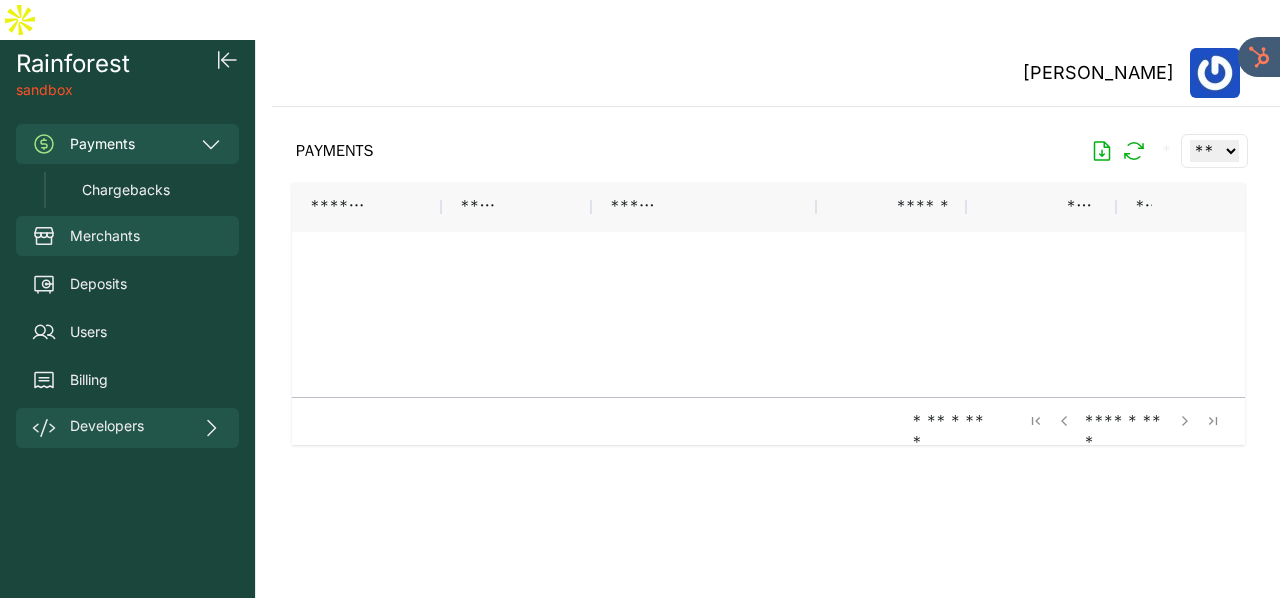 click on "Merchants" at bounding box center [127, 236] 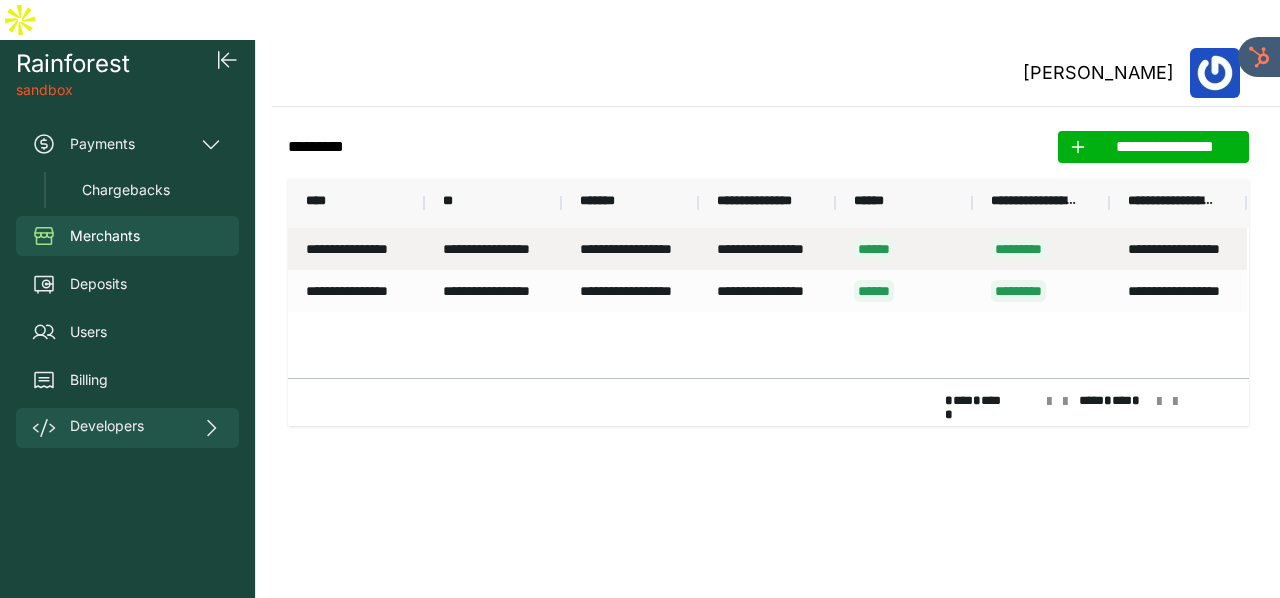 click on "**********" at bounding box center [356, 249] 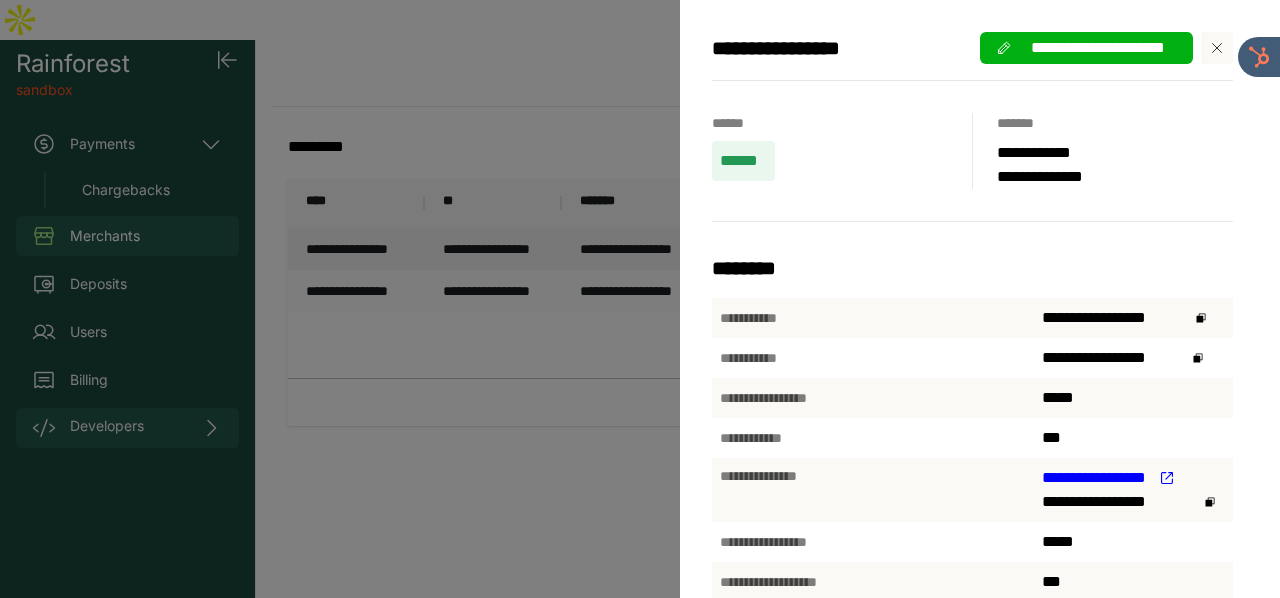 click 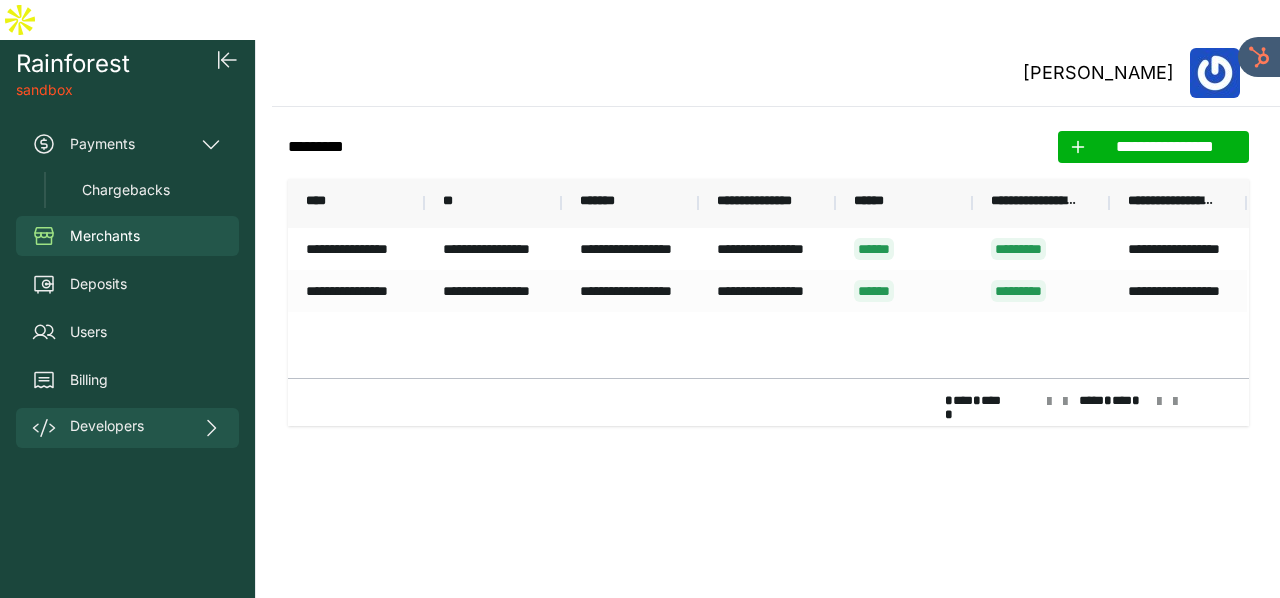 click on "Developers" at bounding box center (127, 428) 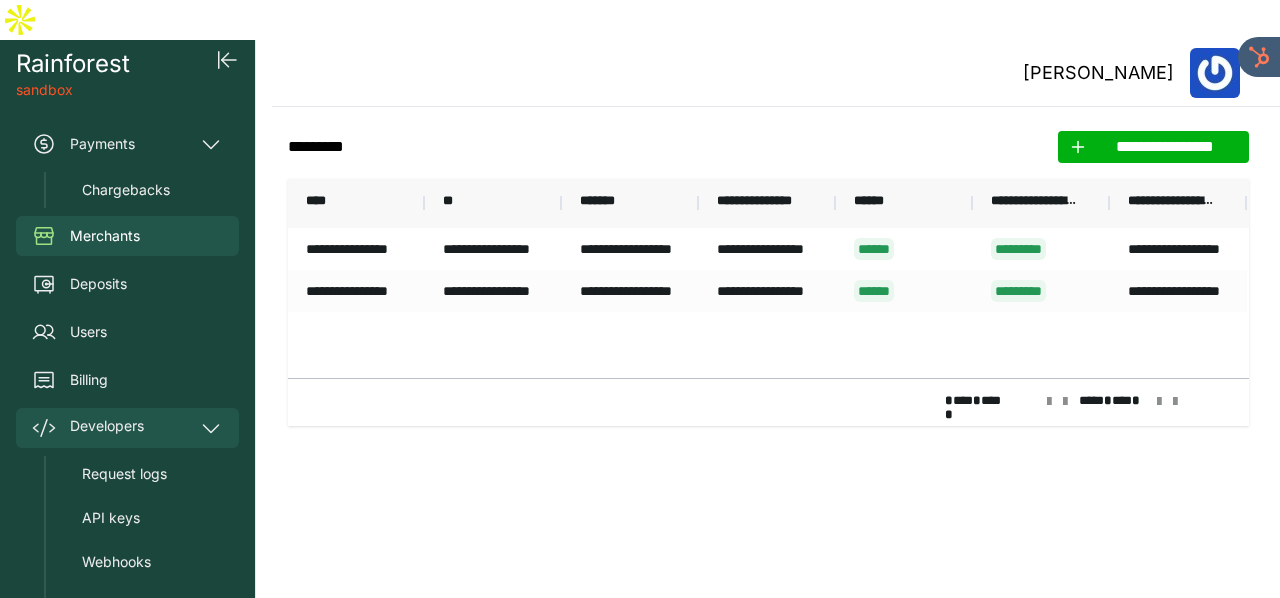 scroll, scrollTop: 86, scrollLeft: 0, axis: vertical 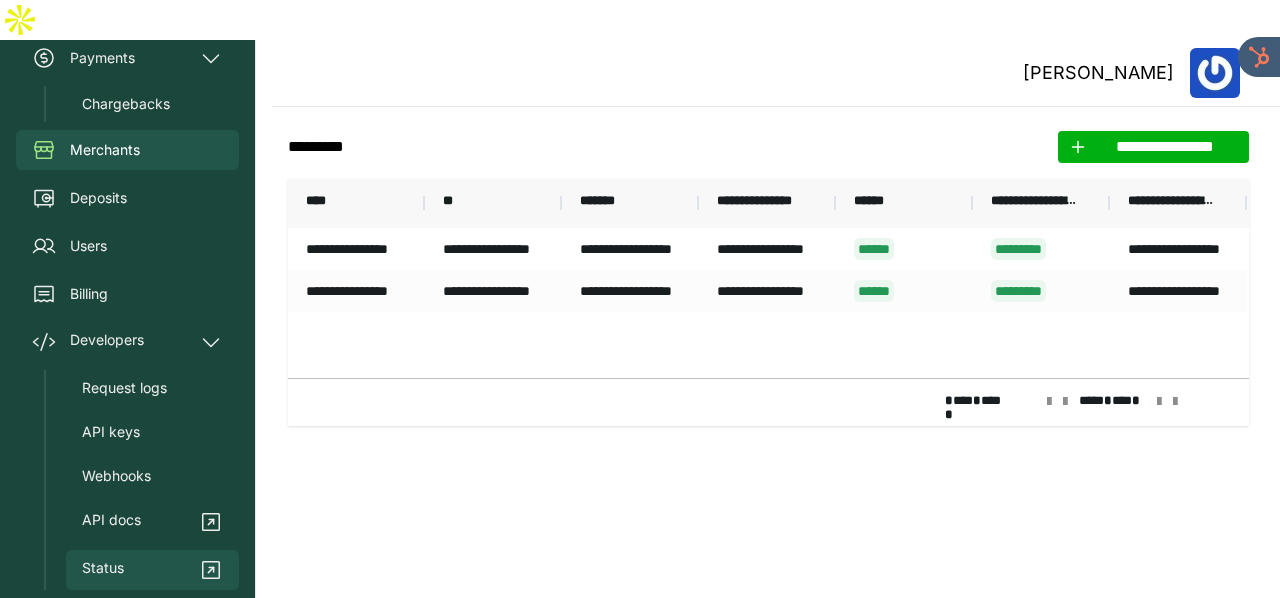 click on "Status" at bounding box center [103, 570] 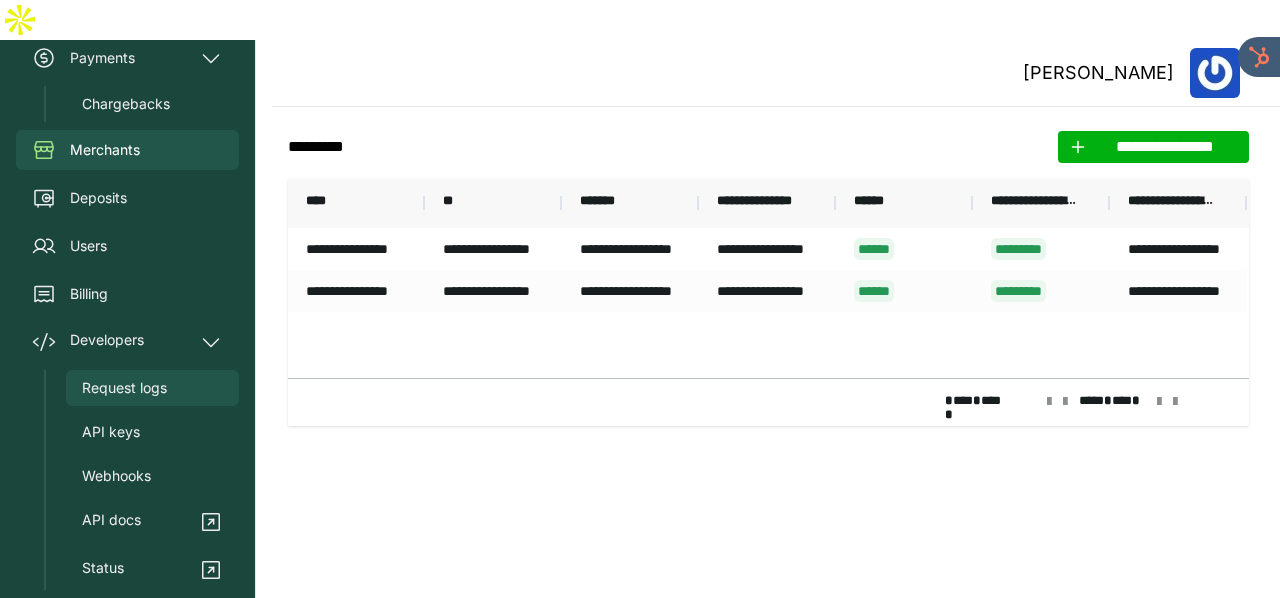 scroll, scrollTop: 0, scrollLeft: 0, axis: both 